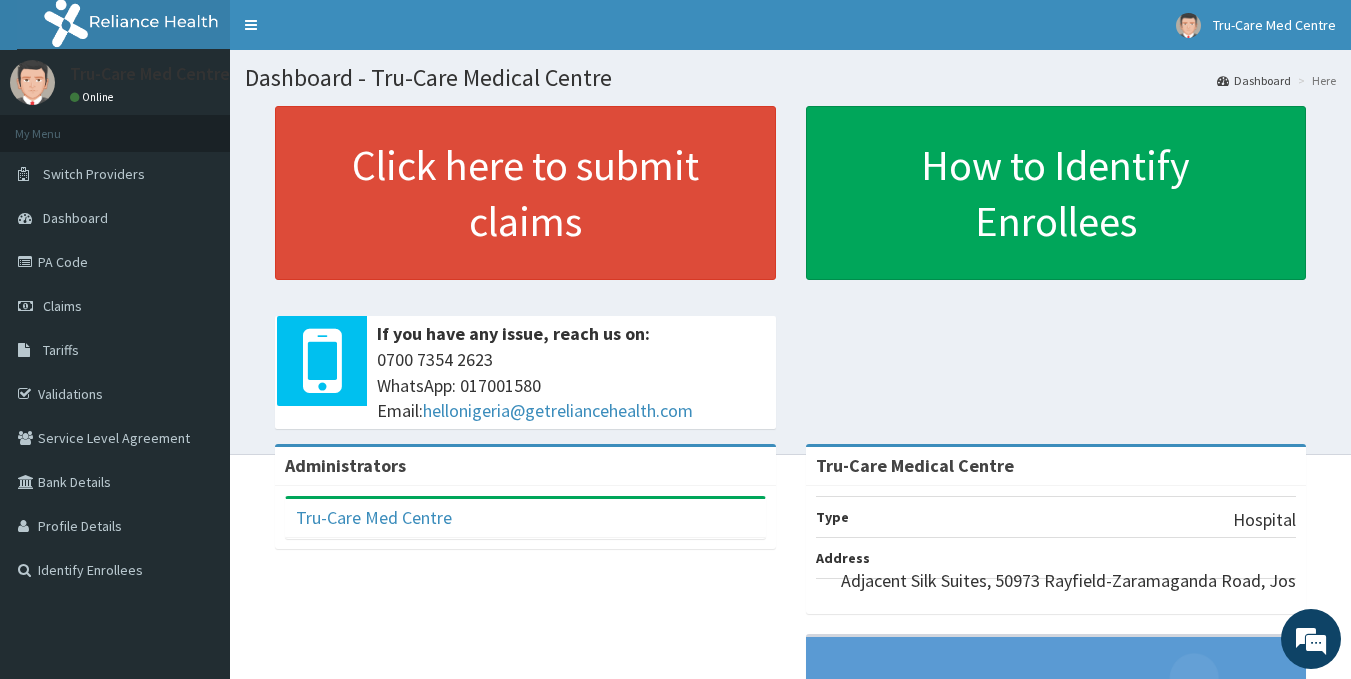 scroll, scrollTop: 0, scrollLeft: 0, axis: both 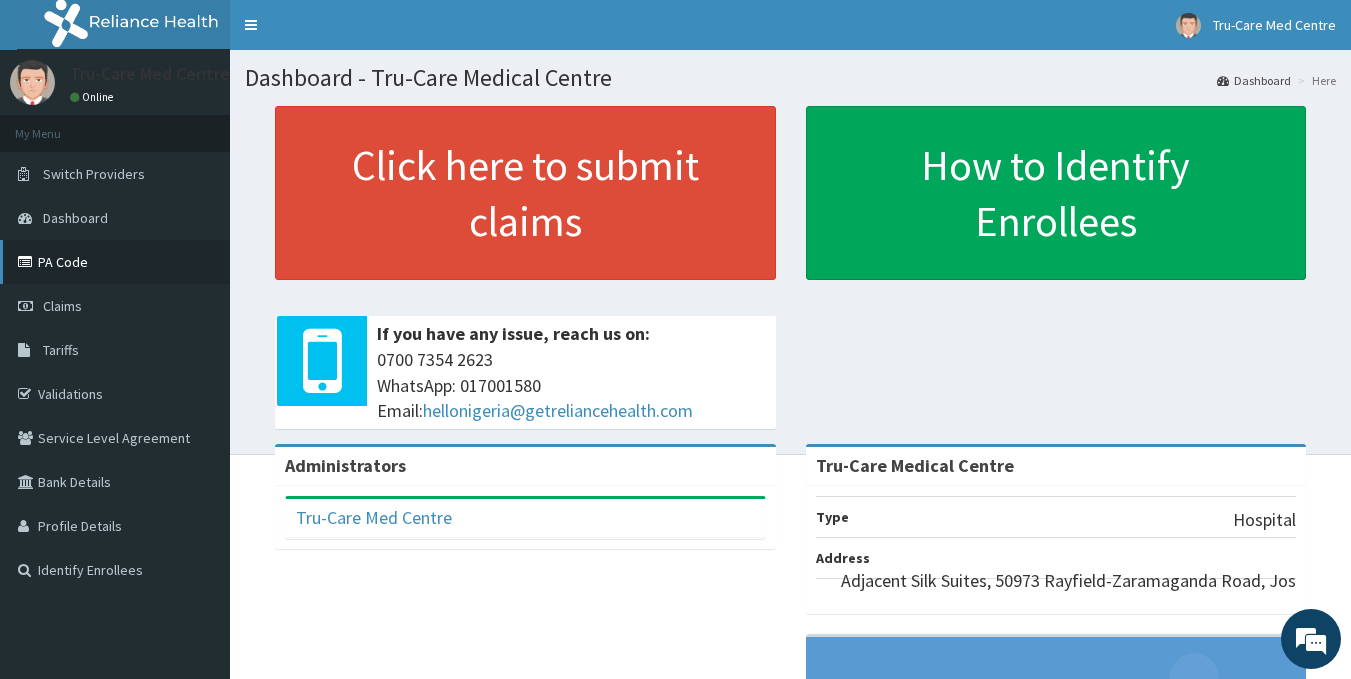click on "PA Code" at bounding box center (115, 262) 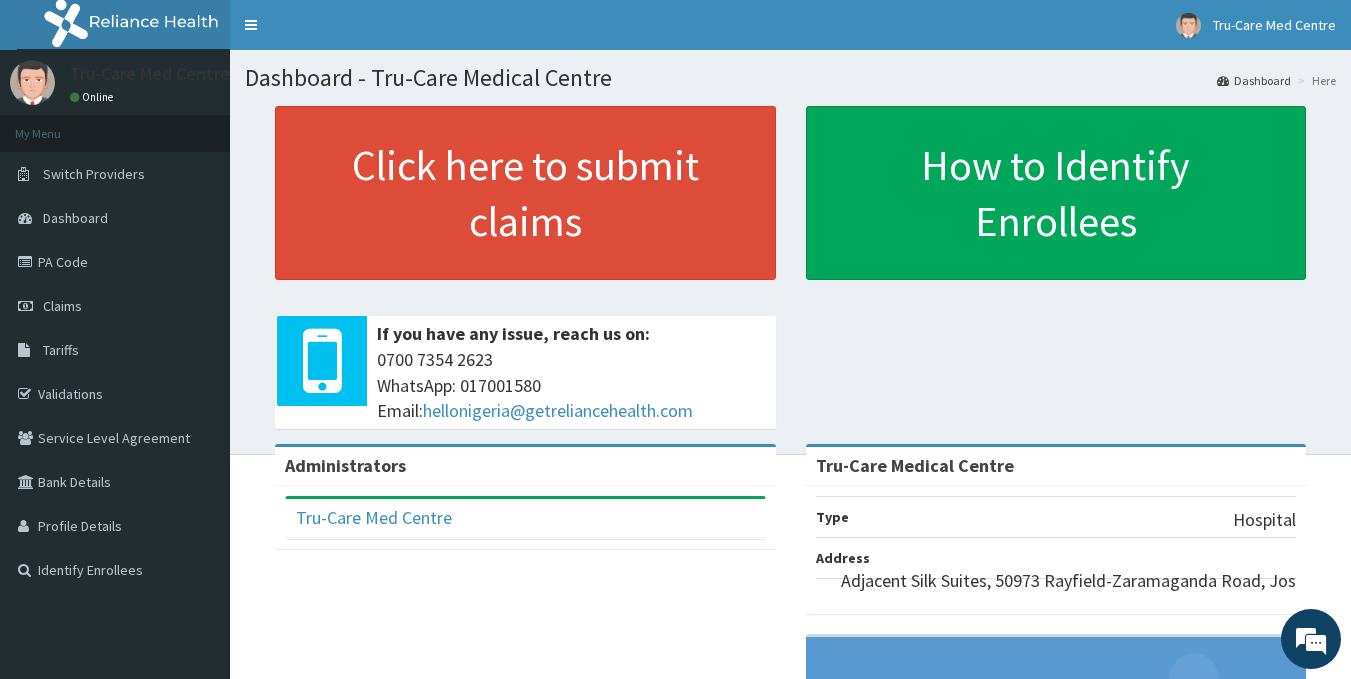 scroll, scrollTop: 0, scrollLeft: 0, axis: both 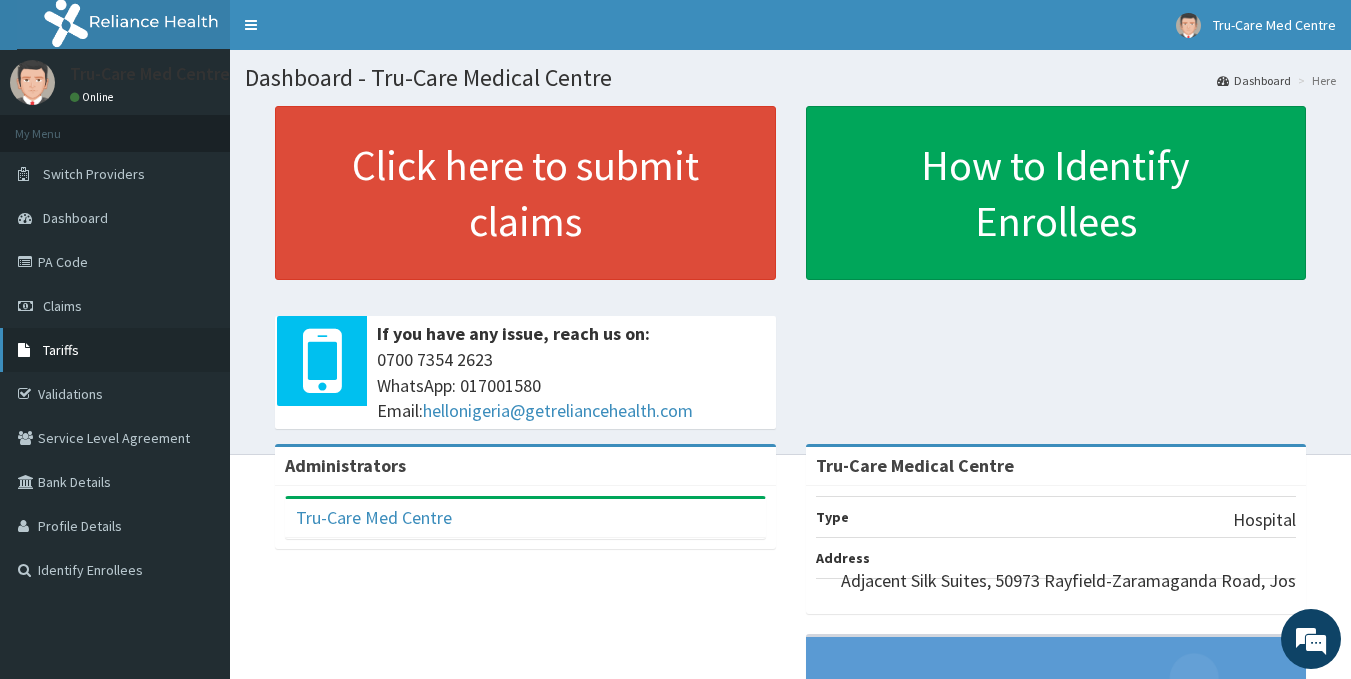 click on "Tariffs" at bounding box center [115, 350] 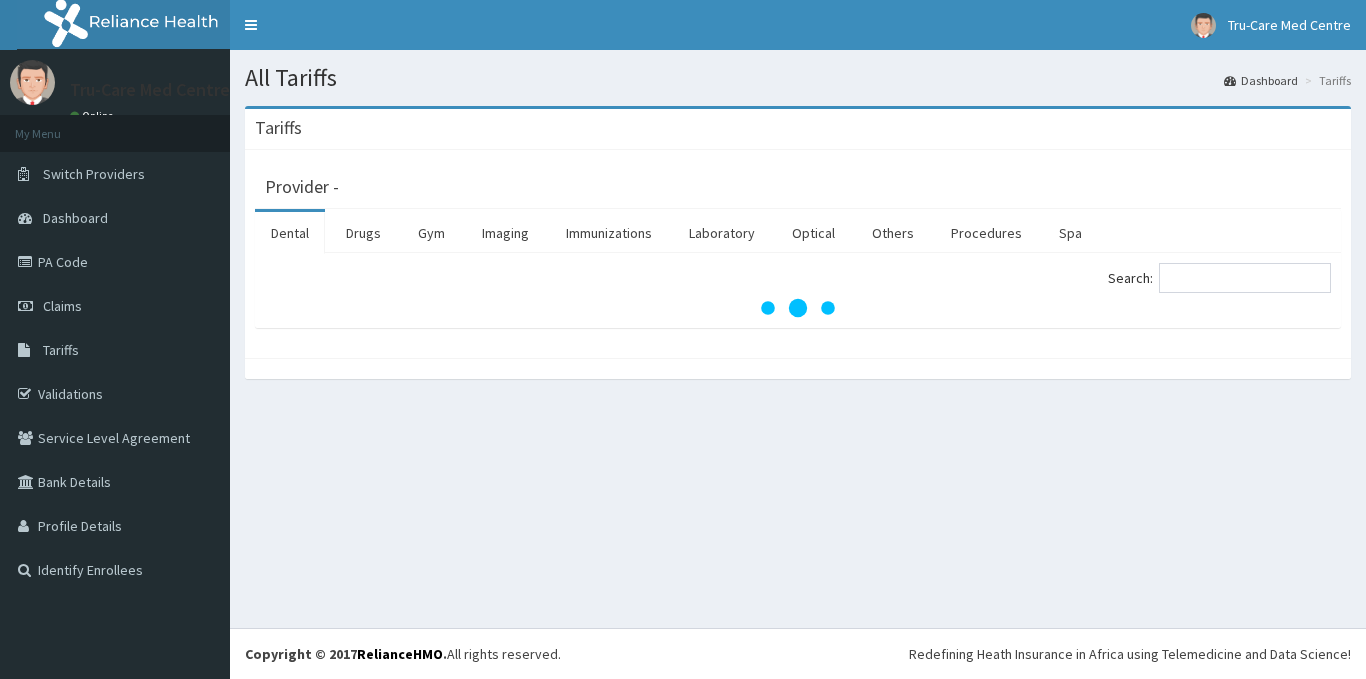 scroll, scrollTop: 0, scrollLeft: 0, axis: both 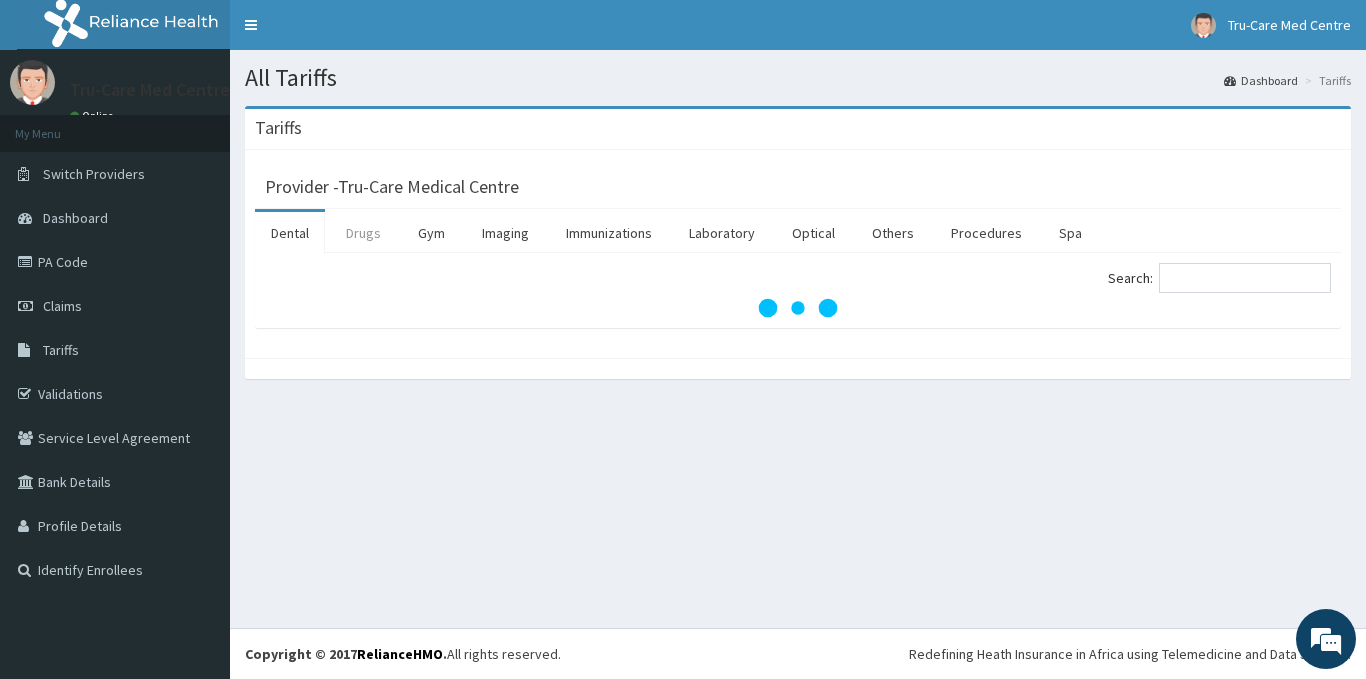 click on "Drugs" at bounding box center [363, 233] 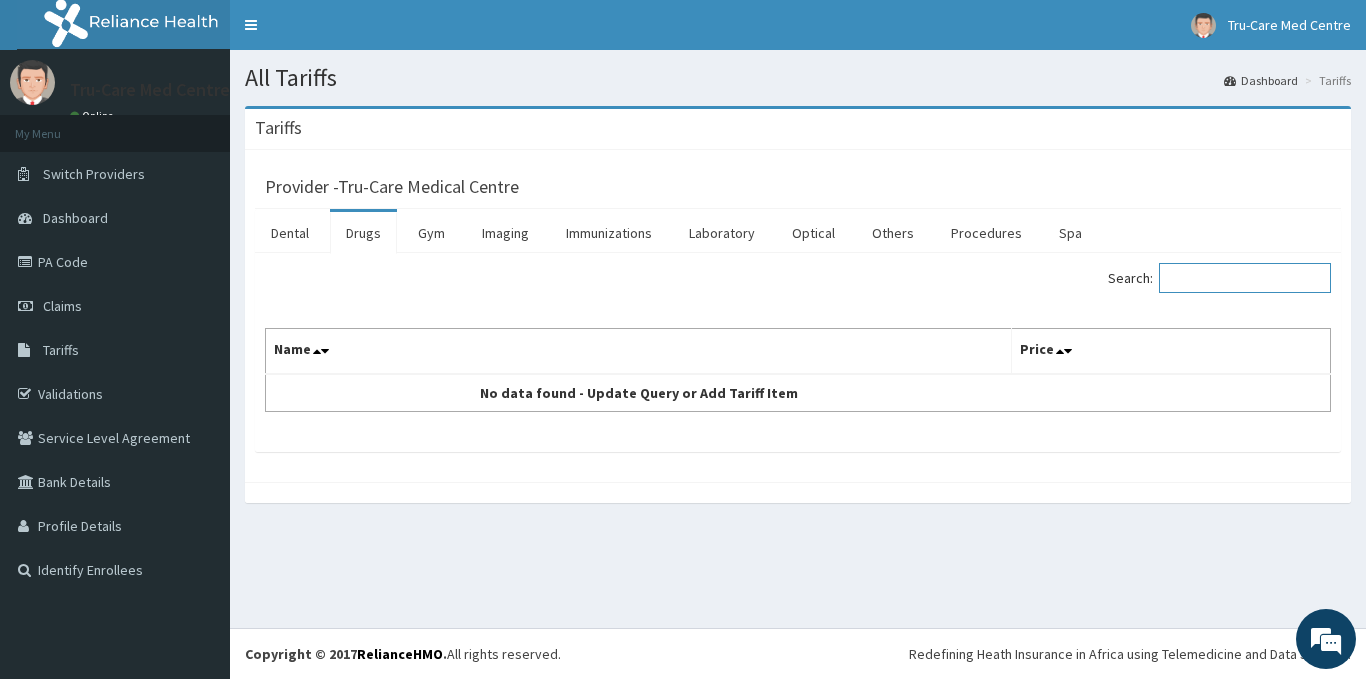 click on "Search:" at bounding box center [1245, 278] 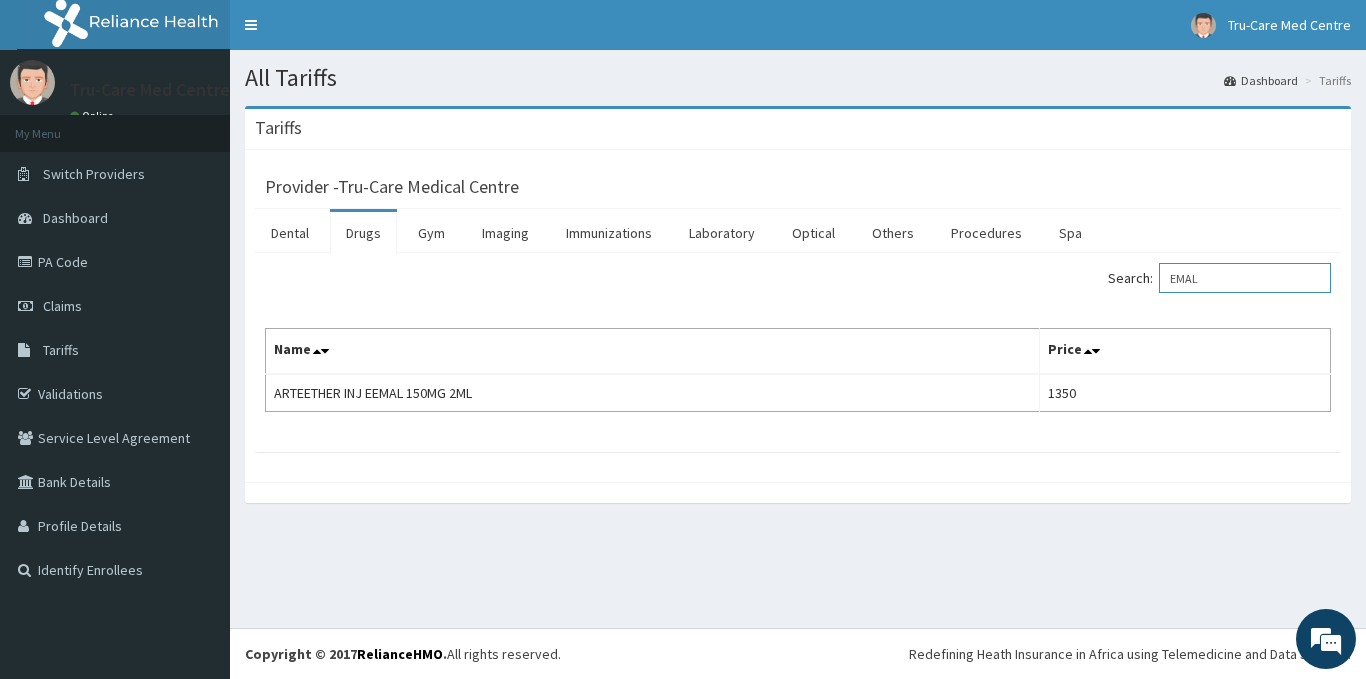 type on "EMAL" 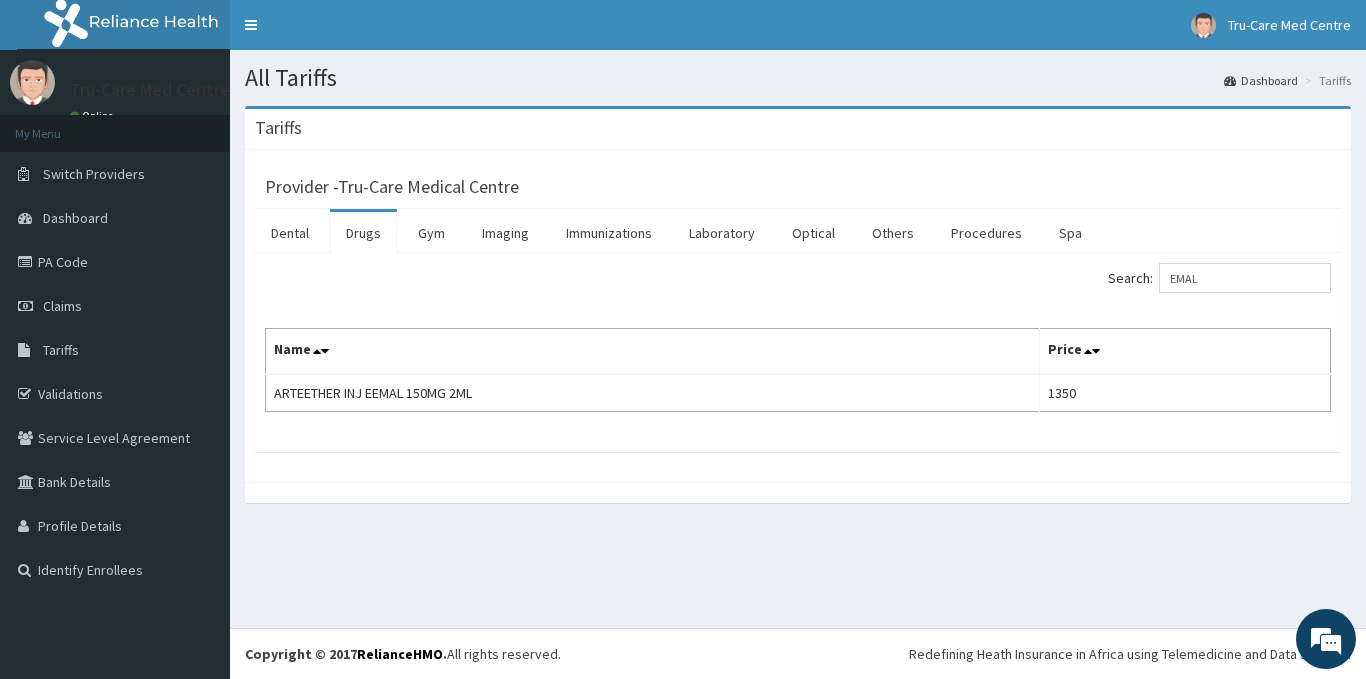 scroll, scrollTop: 0, scrollLeft: 0, axis: both 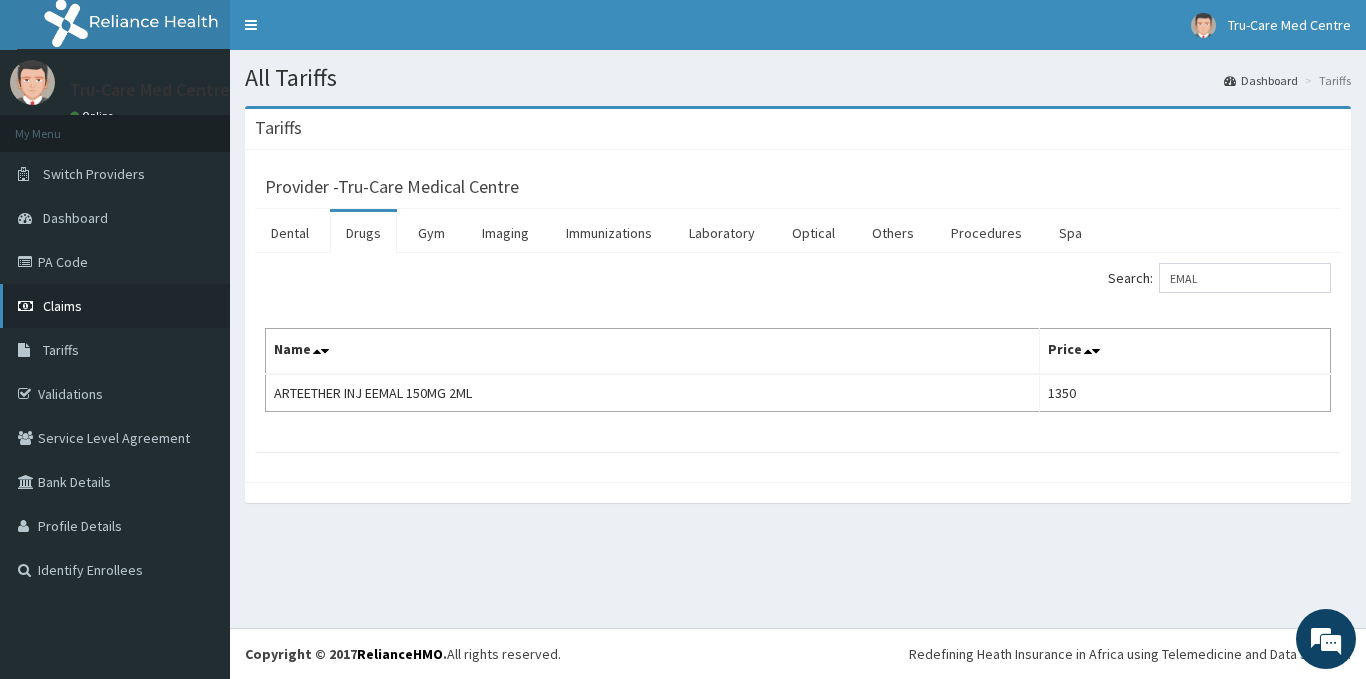 click on "Claims" at bounding box center [62, 306] 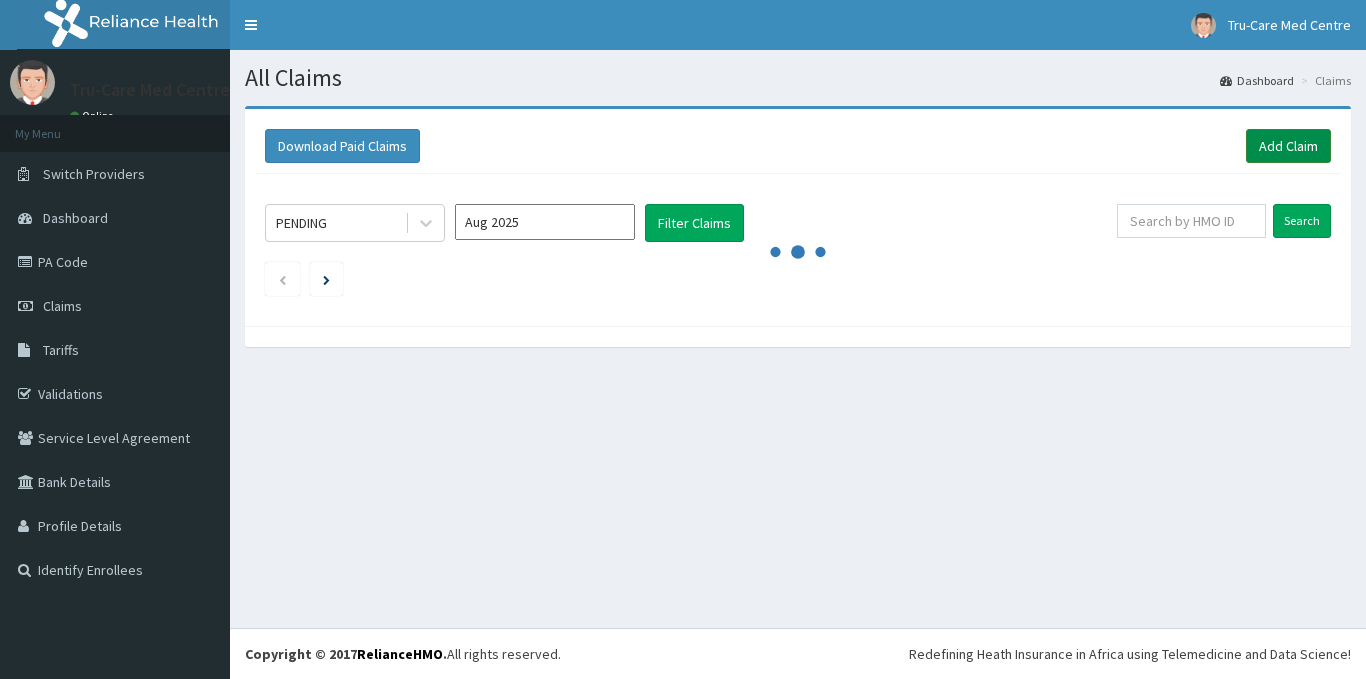 scroll, scrollTop: 0, scrollLeft: 0, axis: both 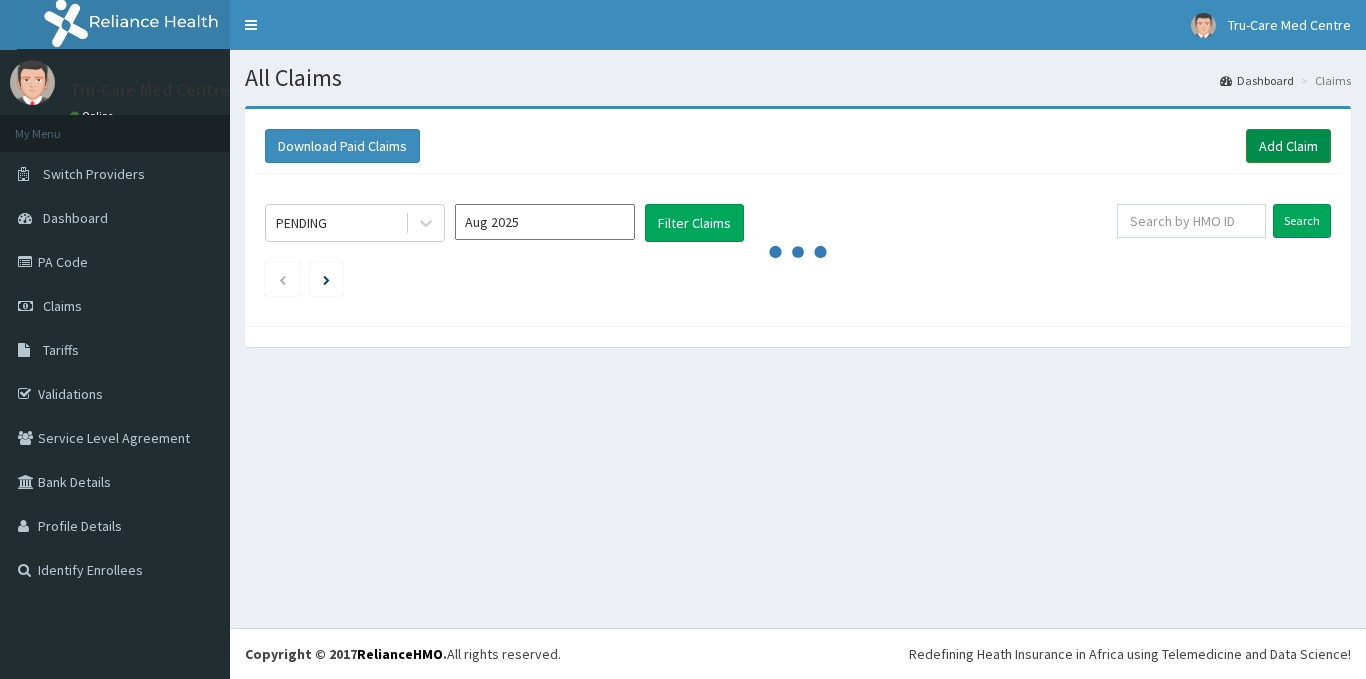 click on "Add Claim" at bounding box center (1288, 146) 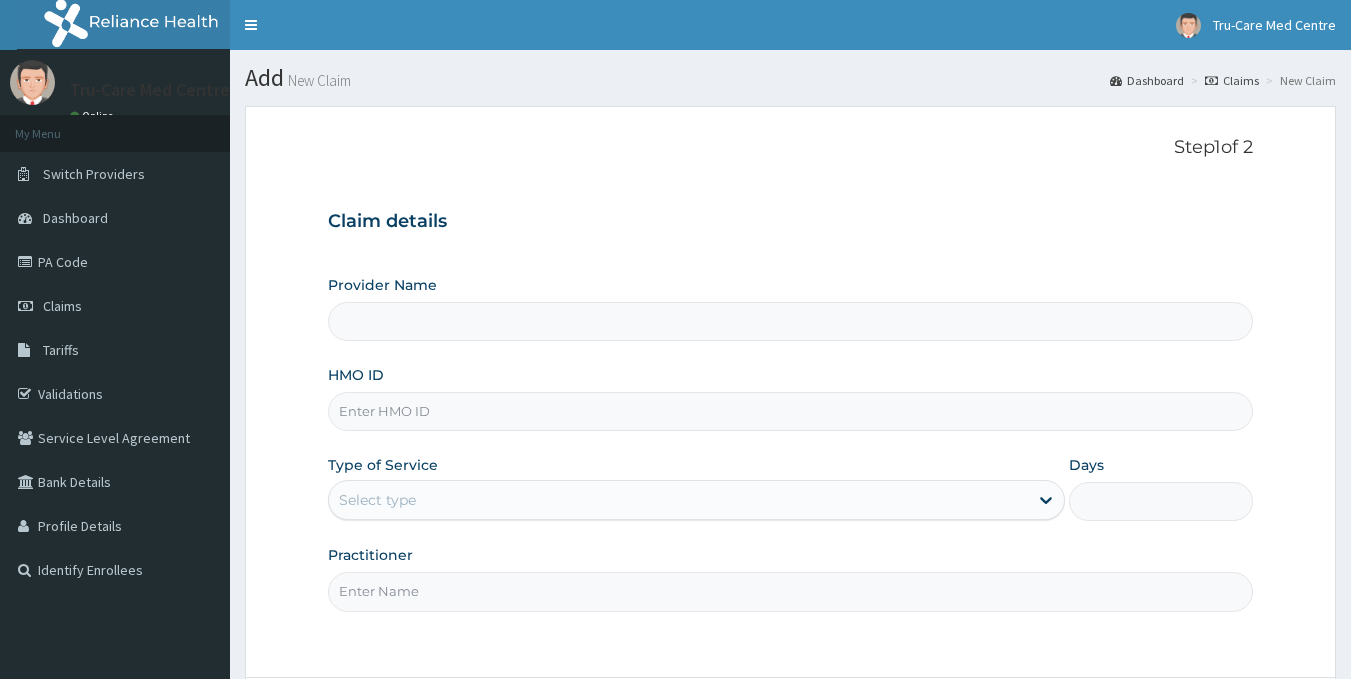 scroll, scrollTop: 0, scrollLeft: 0, axis: both 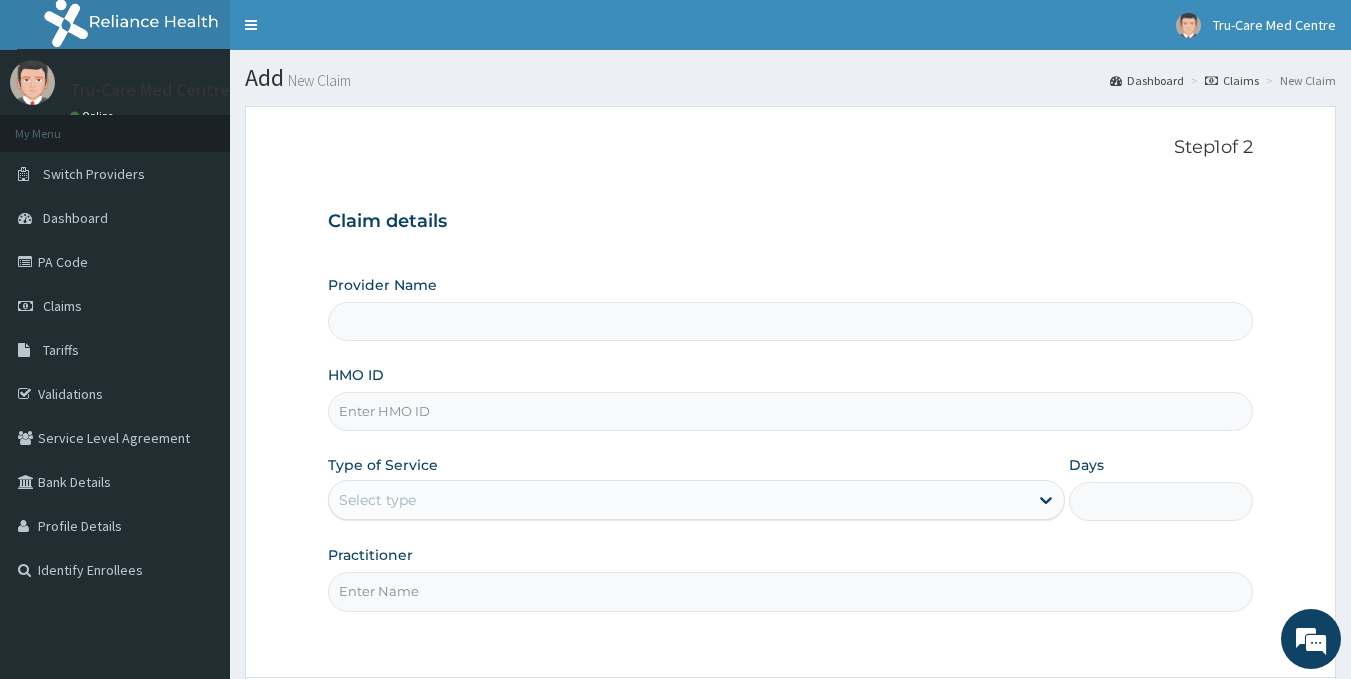 type on "Tru-Care Medical Centre" 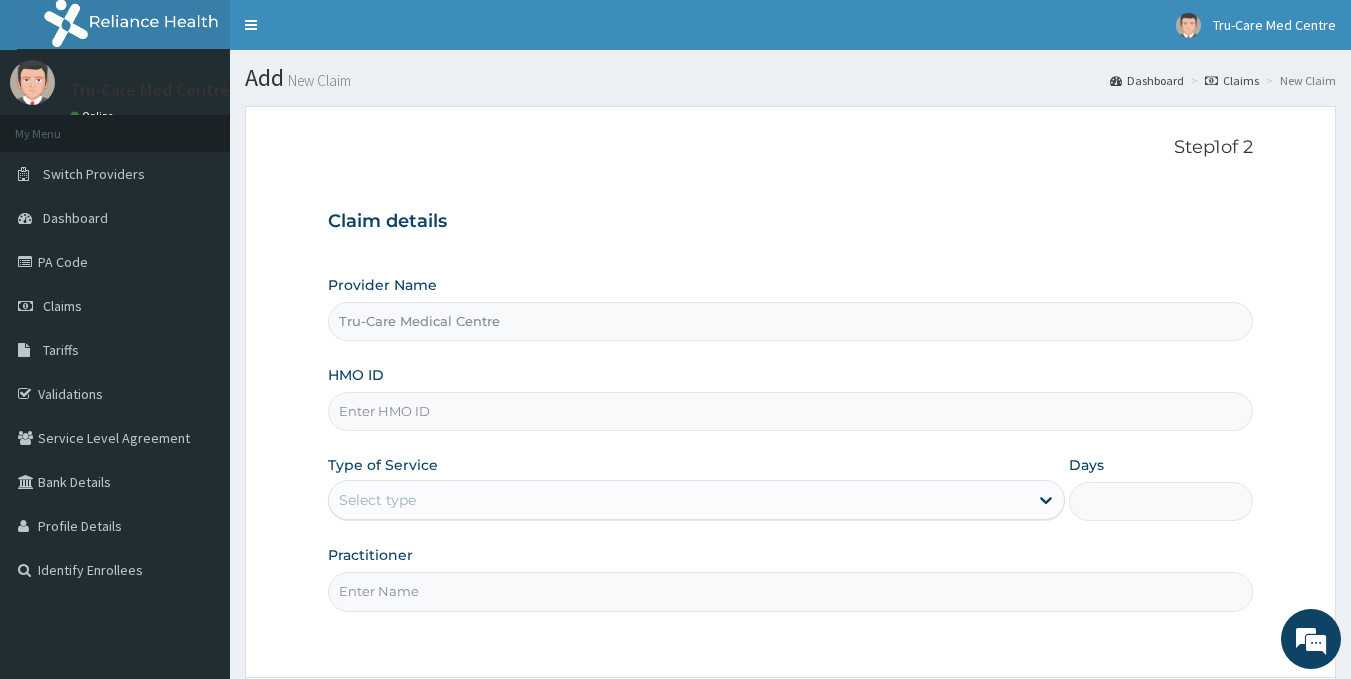 paste on "[LICENSE]" 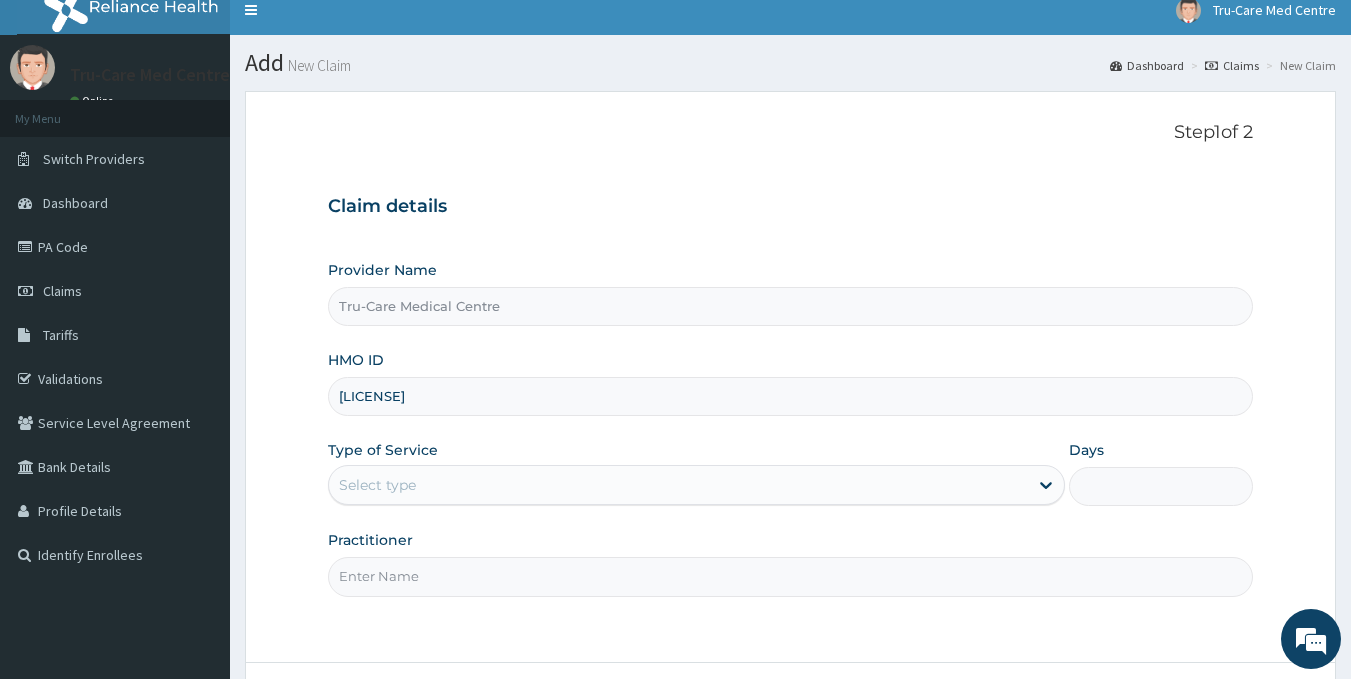 scroll, scrollTop: 178, scrollLeft: 0, axis: vertical 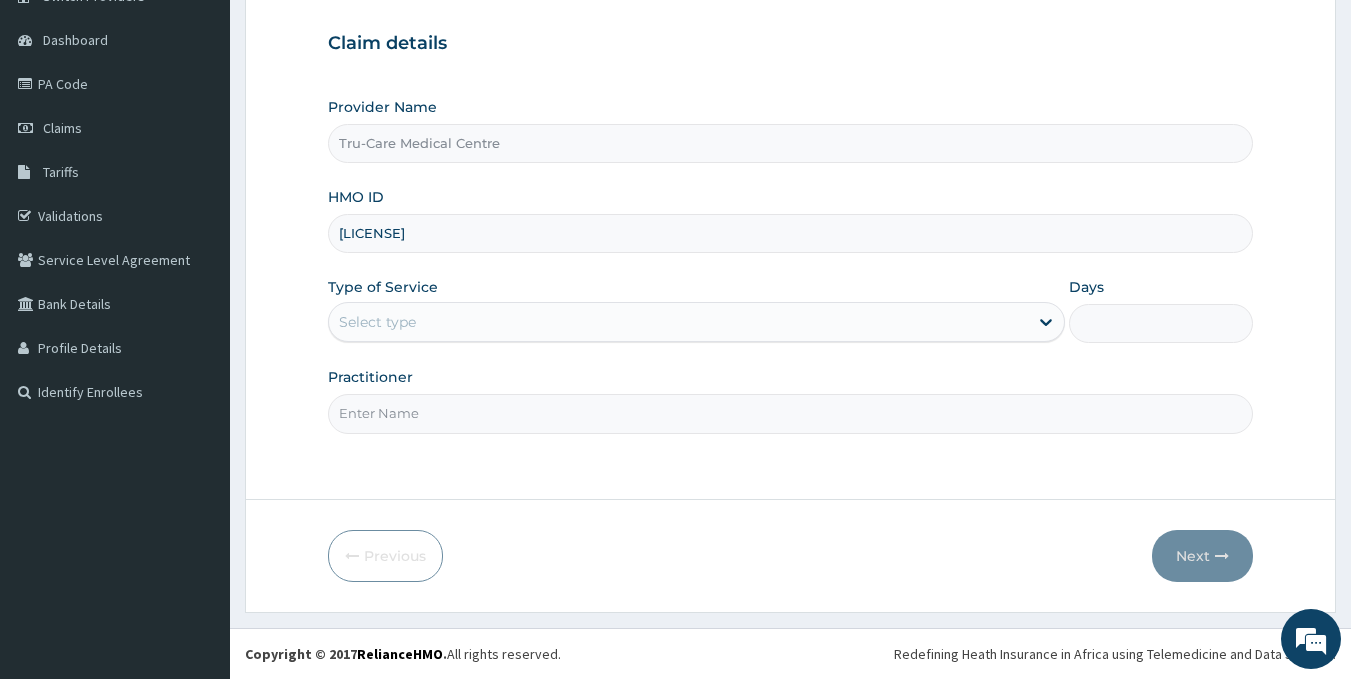type on "[LICENSE]" 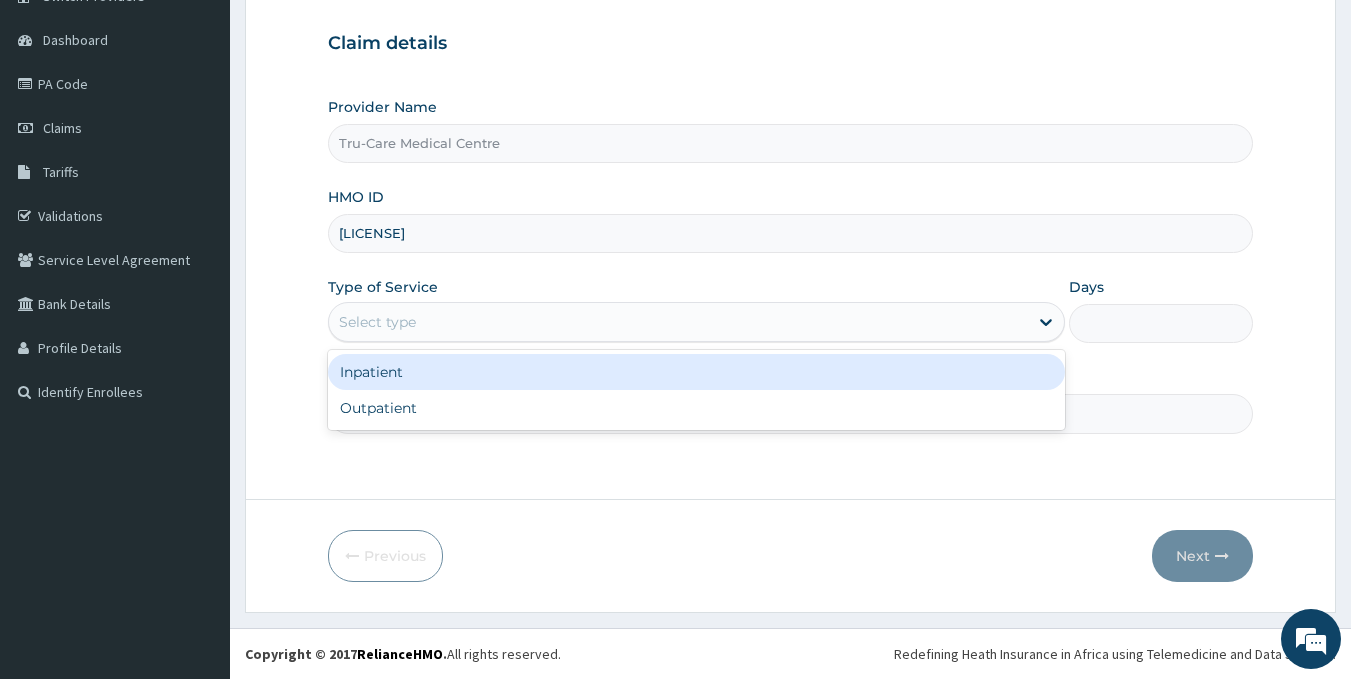 drag, startPoint x: 462, startPoint y: 311, endPoint x: 439, endPoint y: 356, distance: 50.537113 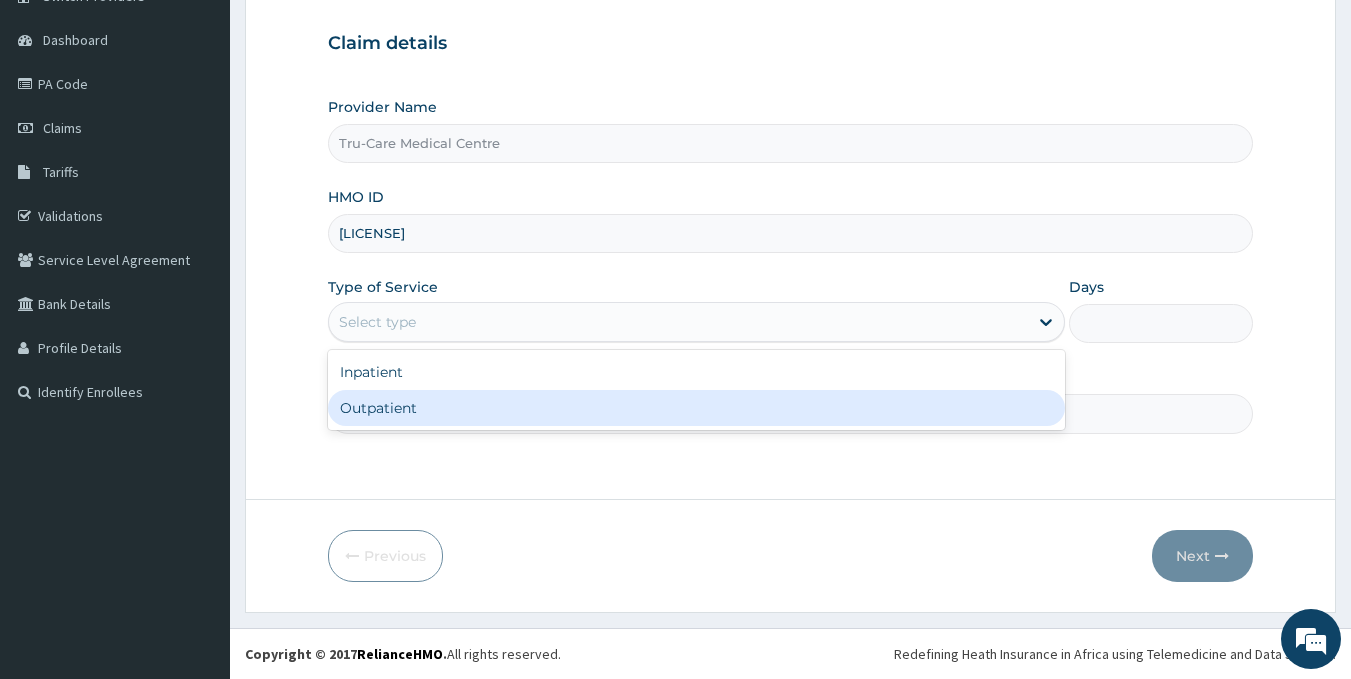 click on "Outpatient" at bounding box center (696, 408) 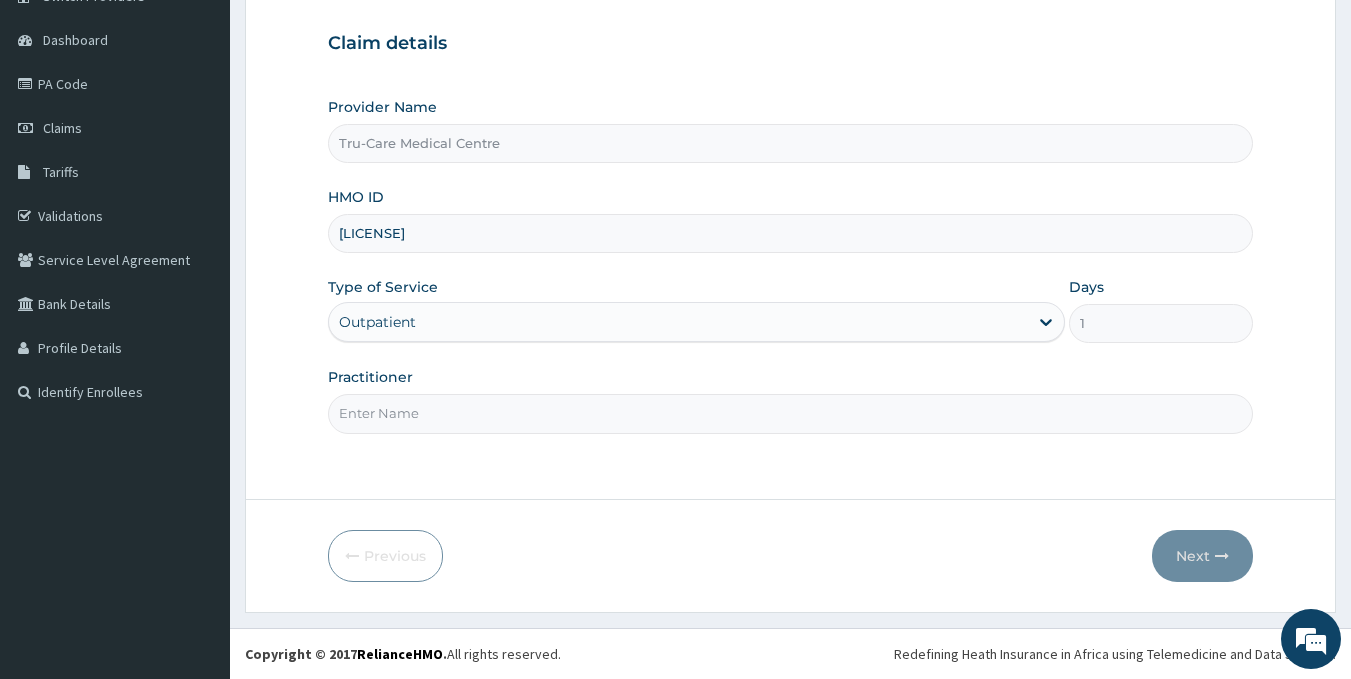 drag, startPoint x: 413, startPoint y: 414, endPoint x: 452, endPoint y: 408, distance: 39.45884 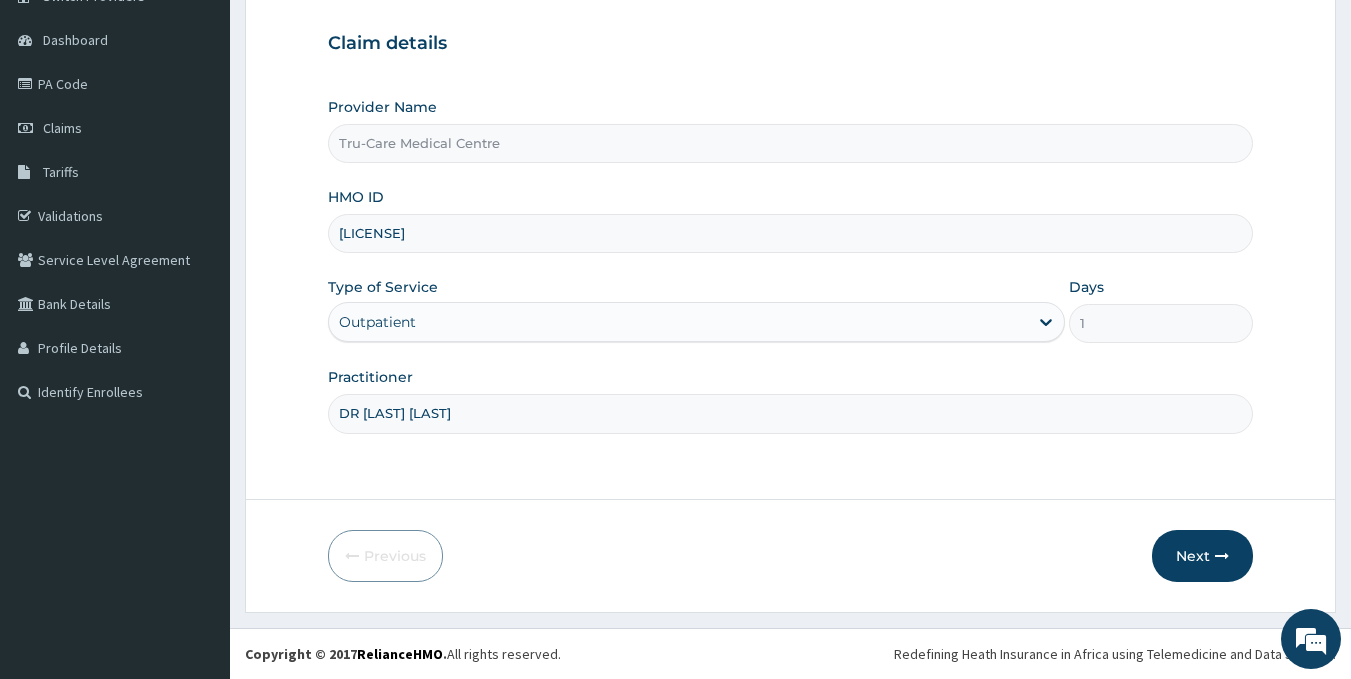 scroll, scrollTop: 0, scrollLeft: 0, axis: both 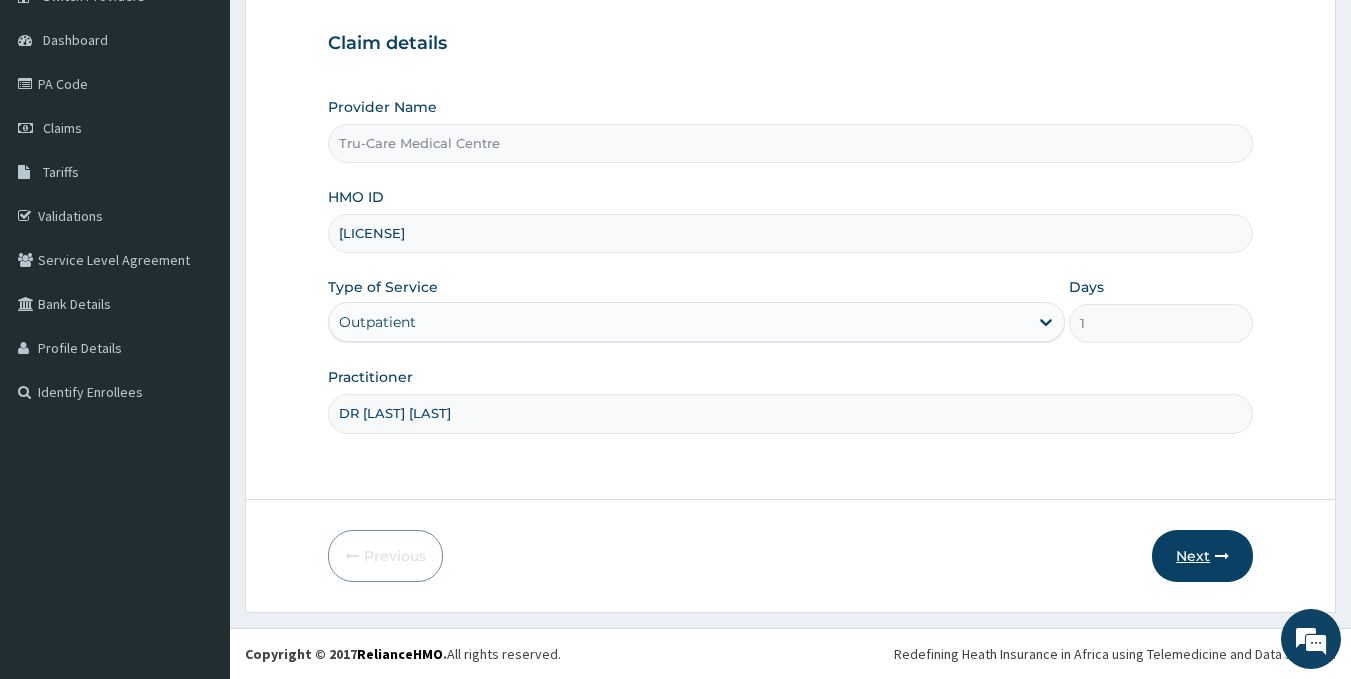 type on "DR POOPOLA MOSES" 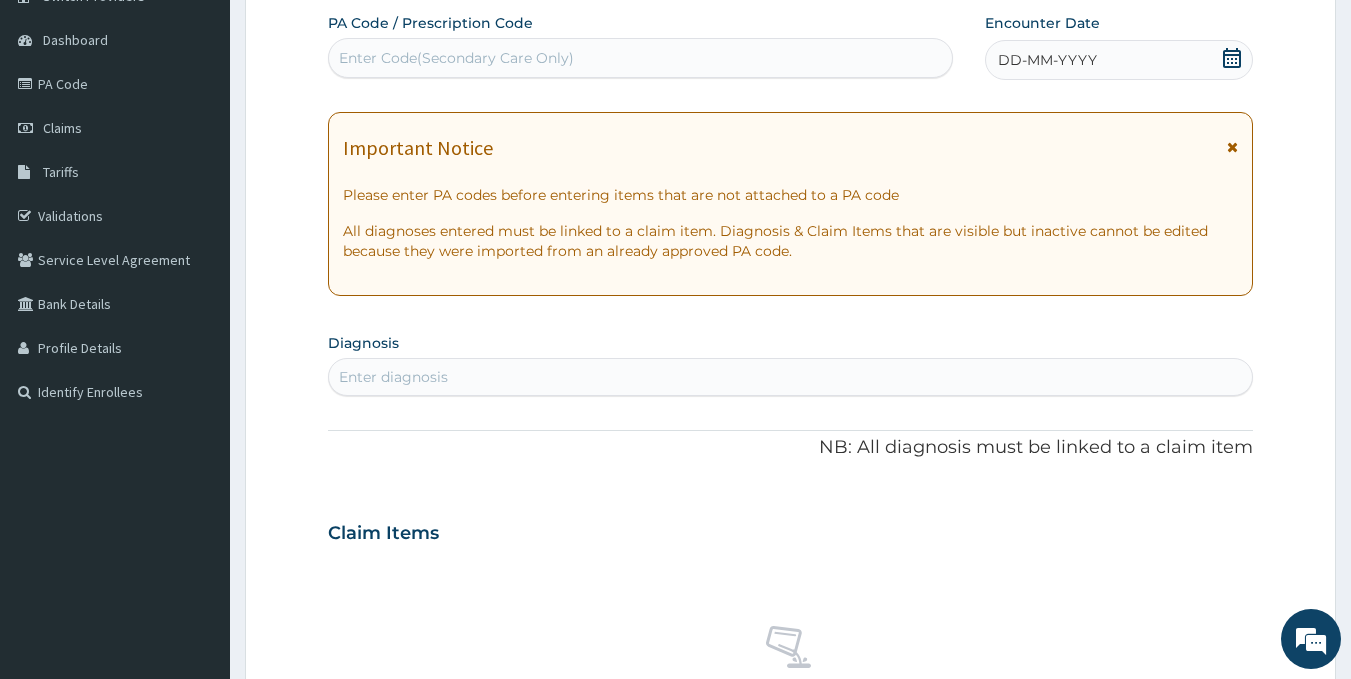 click on "Enter Code(Secondary Care Only)" at bounding box center (456, 58) 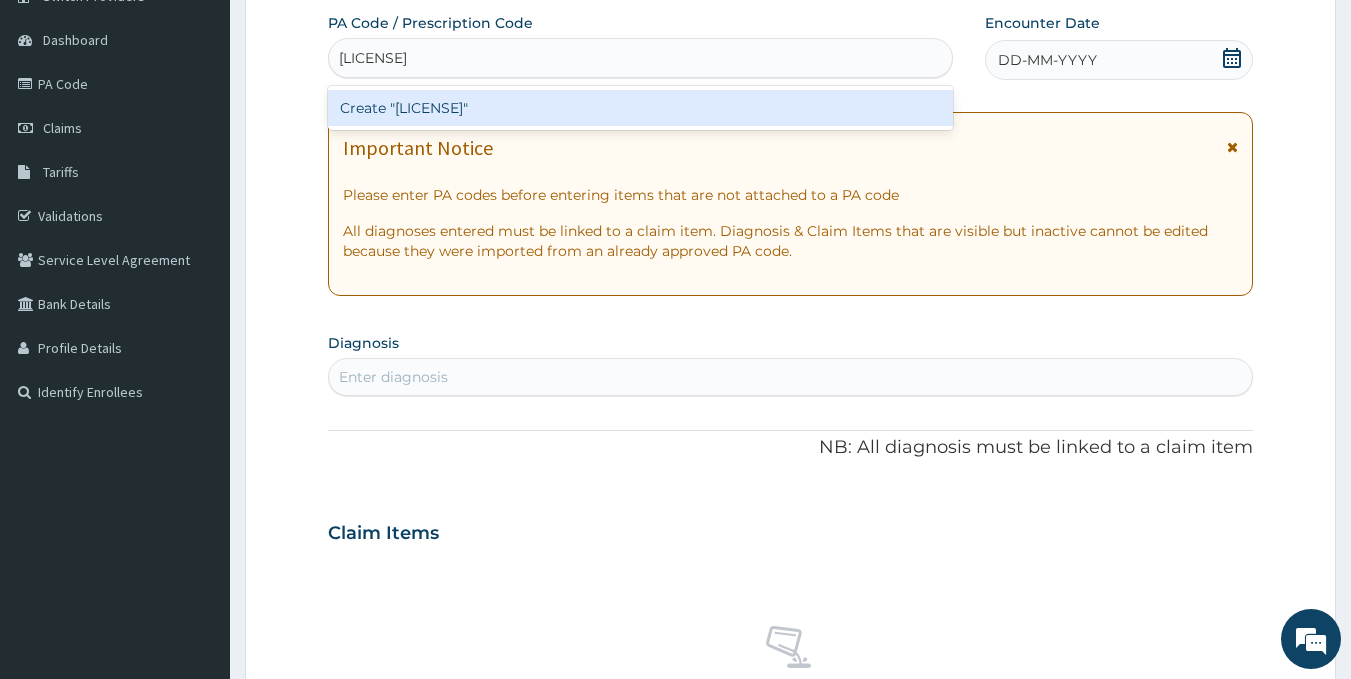 click on "Create "PA/153E74"" at bounding box center (641, 108) 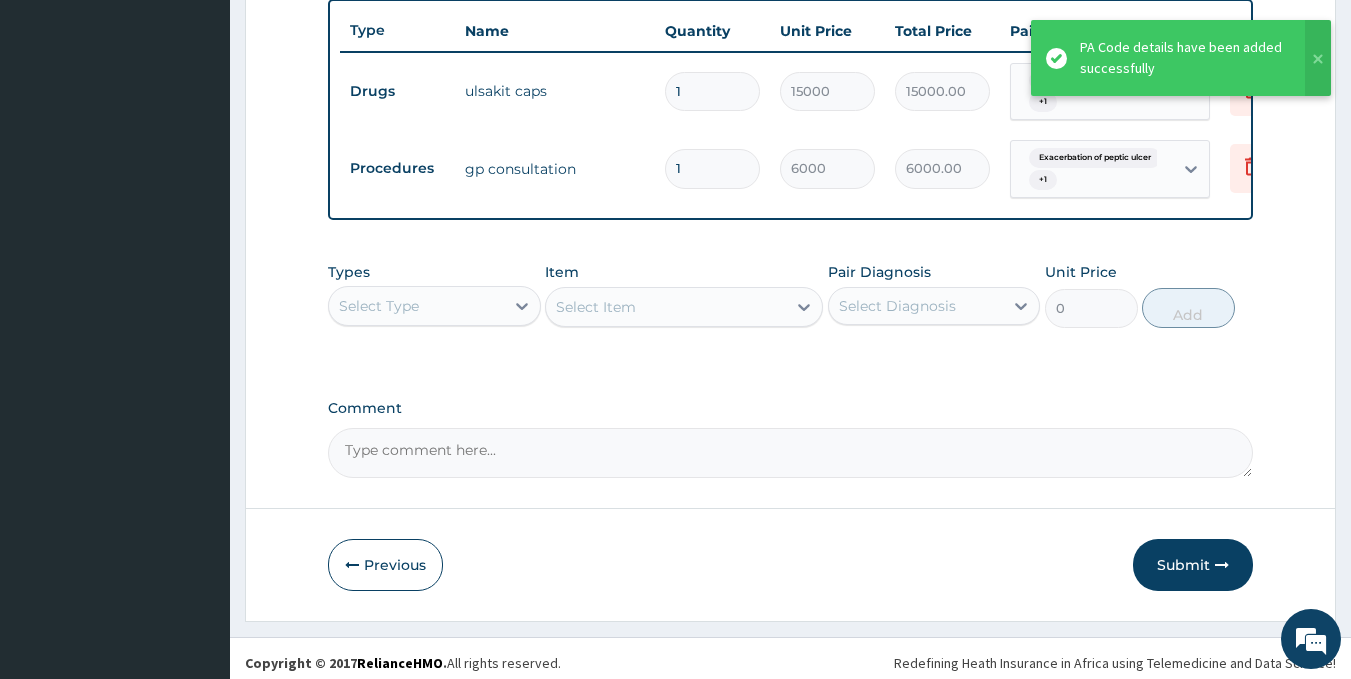 scroll, scrollTop: 769, scrollLeft: 0, axis: vertical 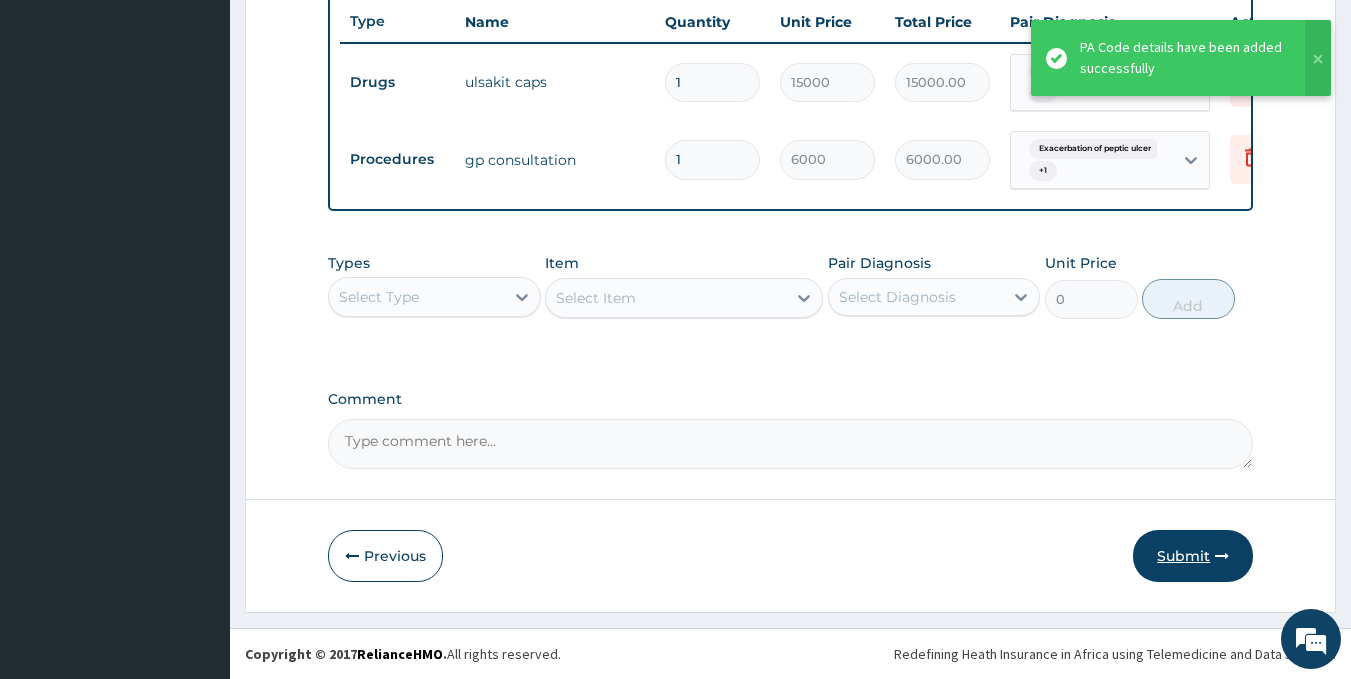 click on "Submit" at bounding box center [1193, 556] 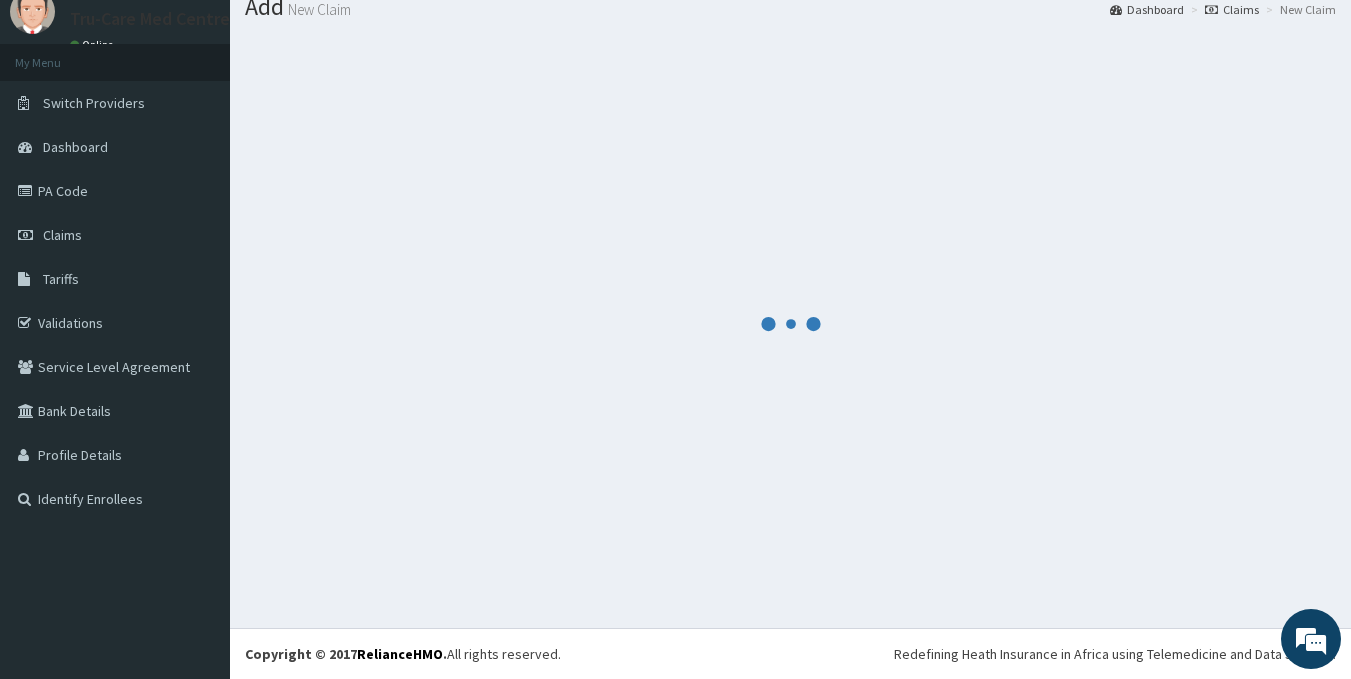 scroll, scrollTop: 769, scrollLeft: 0, axis: vertical 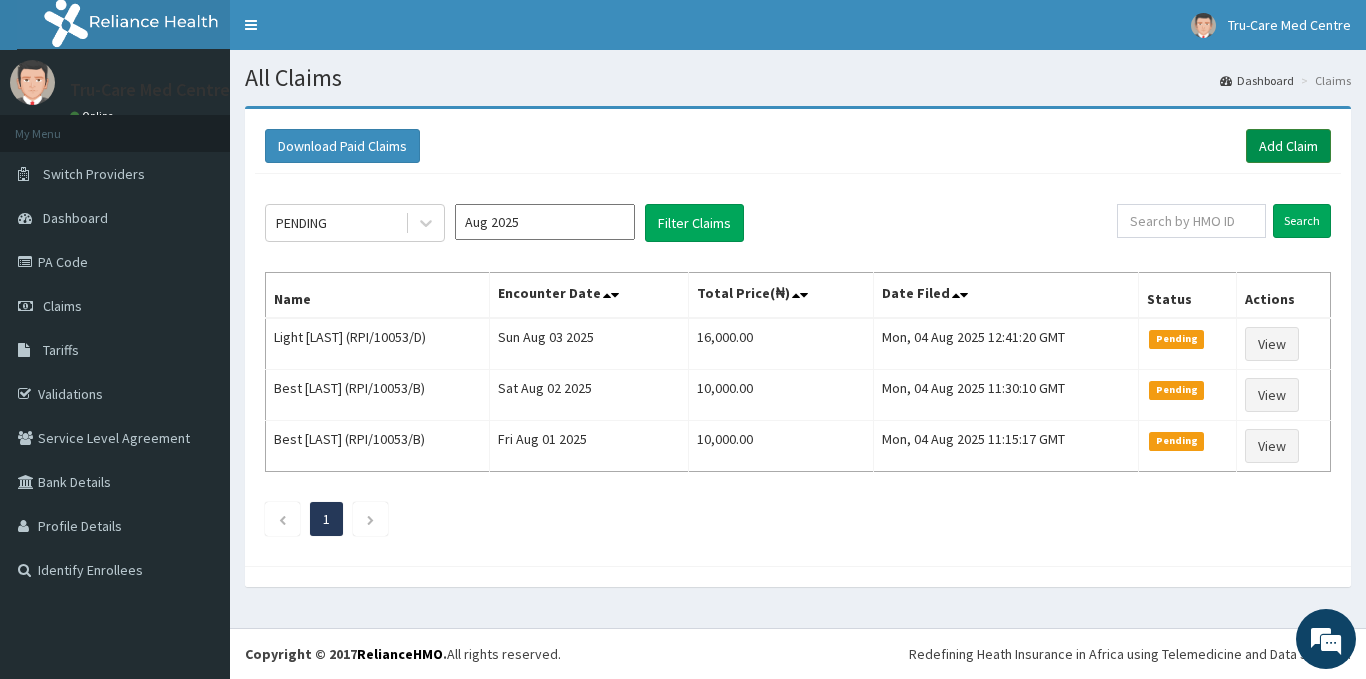 click on "Add Claim" at bounding box center [1288, 146] 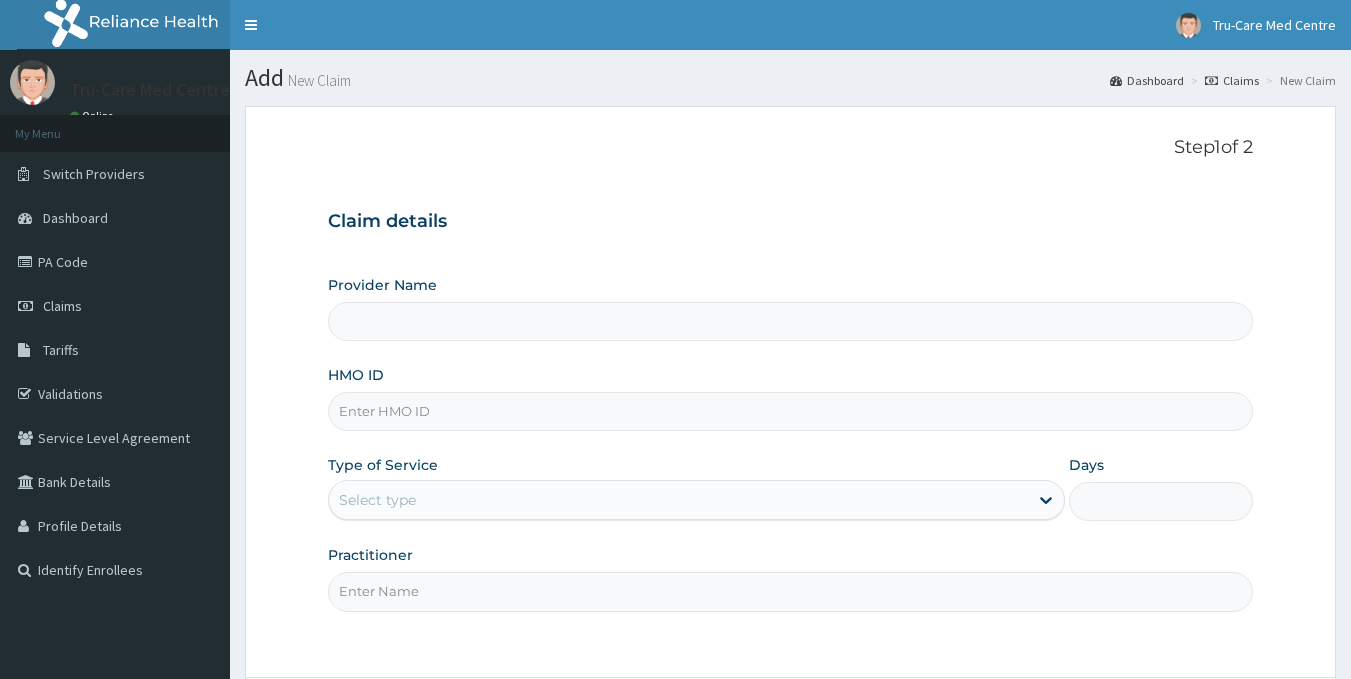 scroll, scrollTop: 0, scrollLeft: 0, axis: both 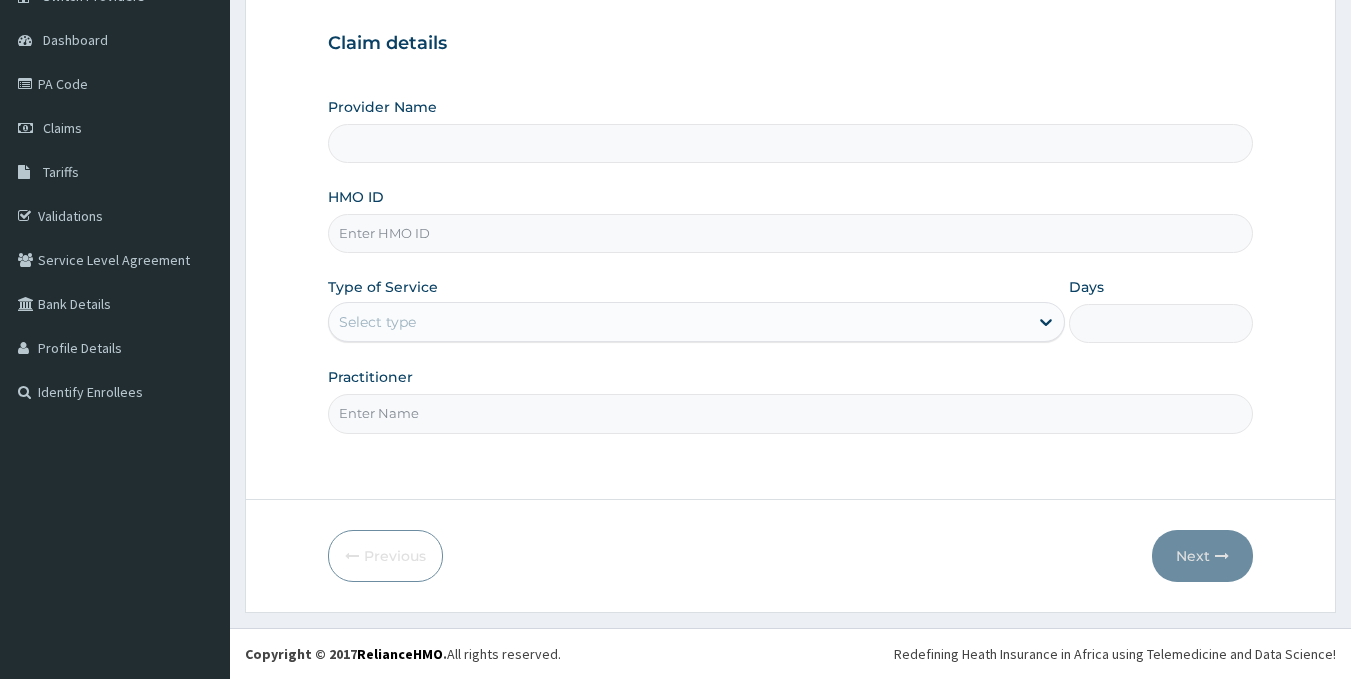 click on "HMO ID" at bounding box center [791, 233] 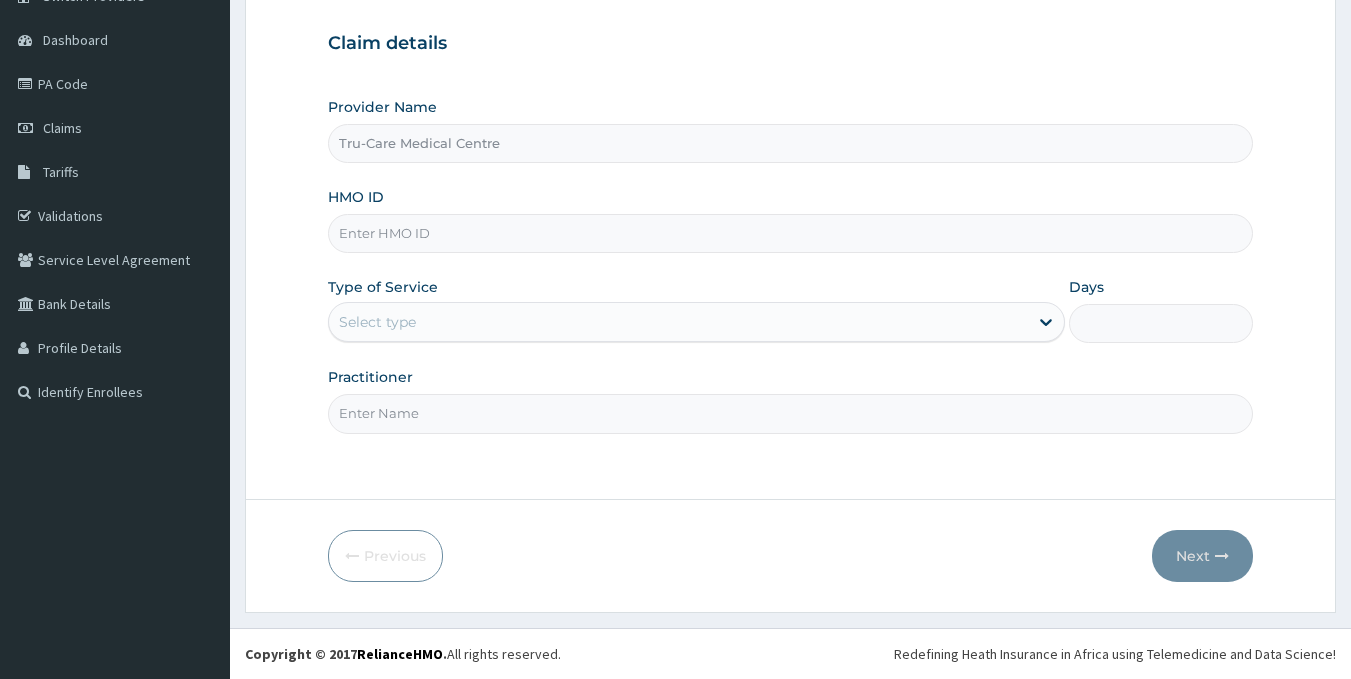 paste on "API/10129/B" 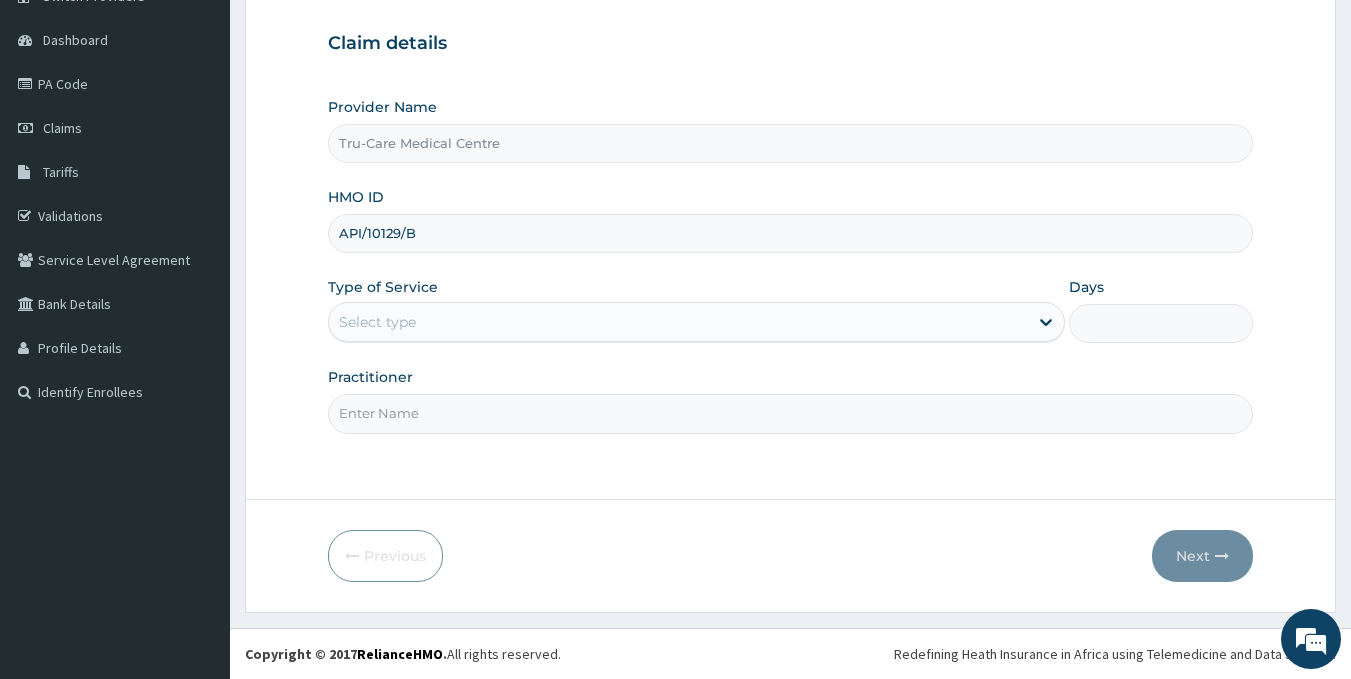 type on "API/10129/B" 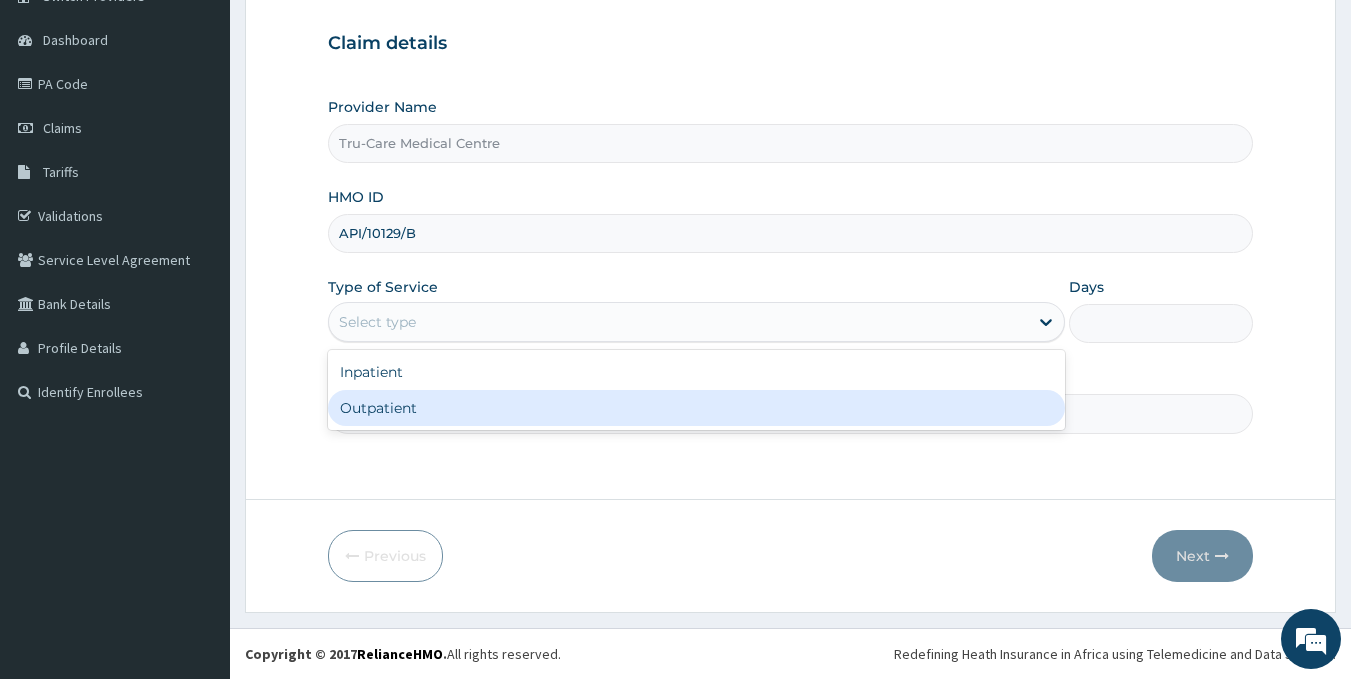 click on "Outpatient" at bounding box center [696, 408] 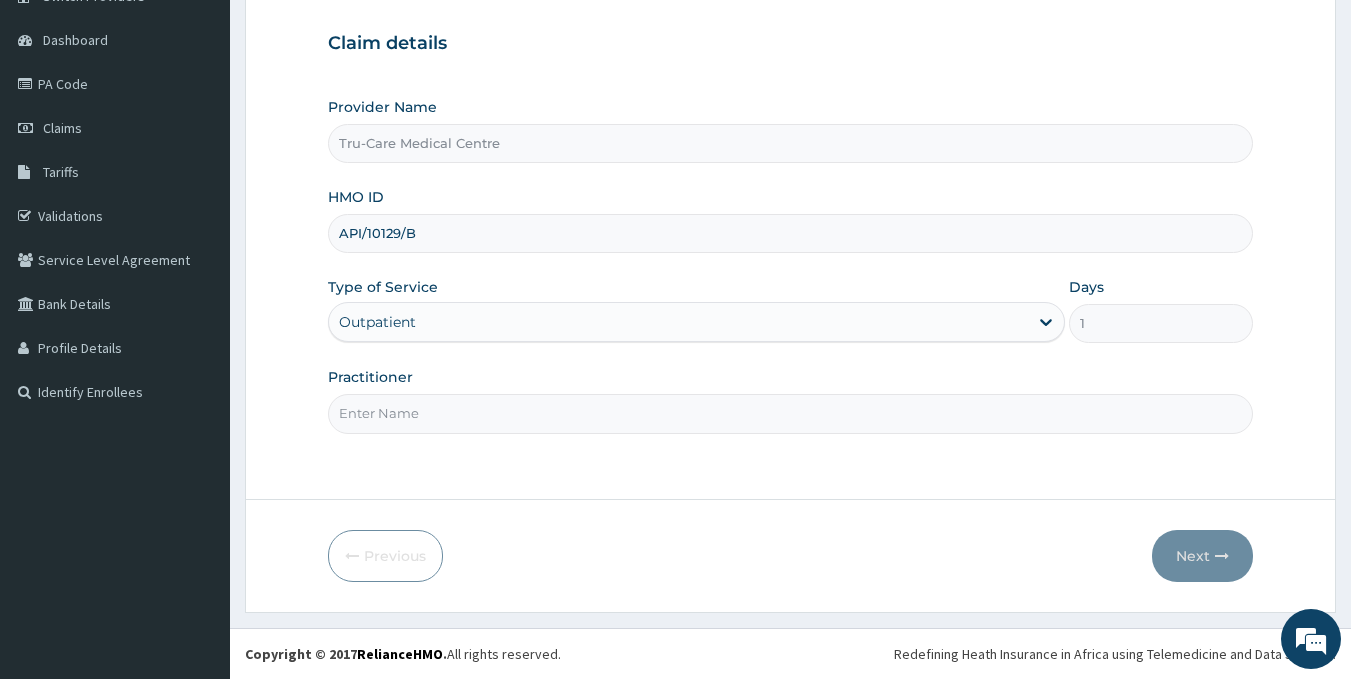 drag, startPoint x: 470, startPoint y: 421, endPoint x: 503, endPoint y: 421, distance: 33 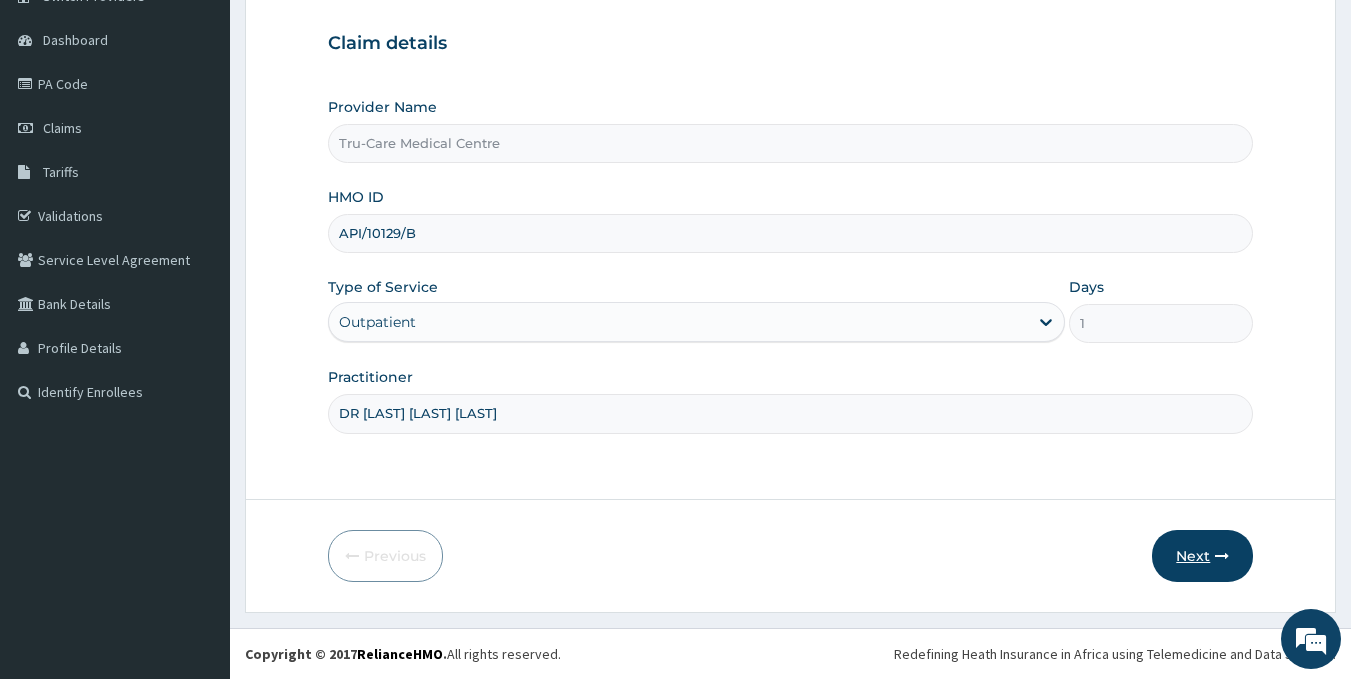 type on "DR POOPOLA MOSES" 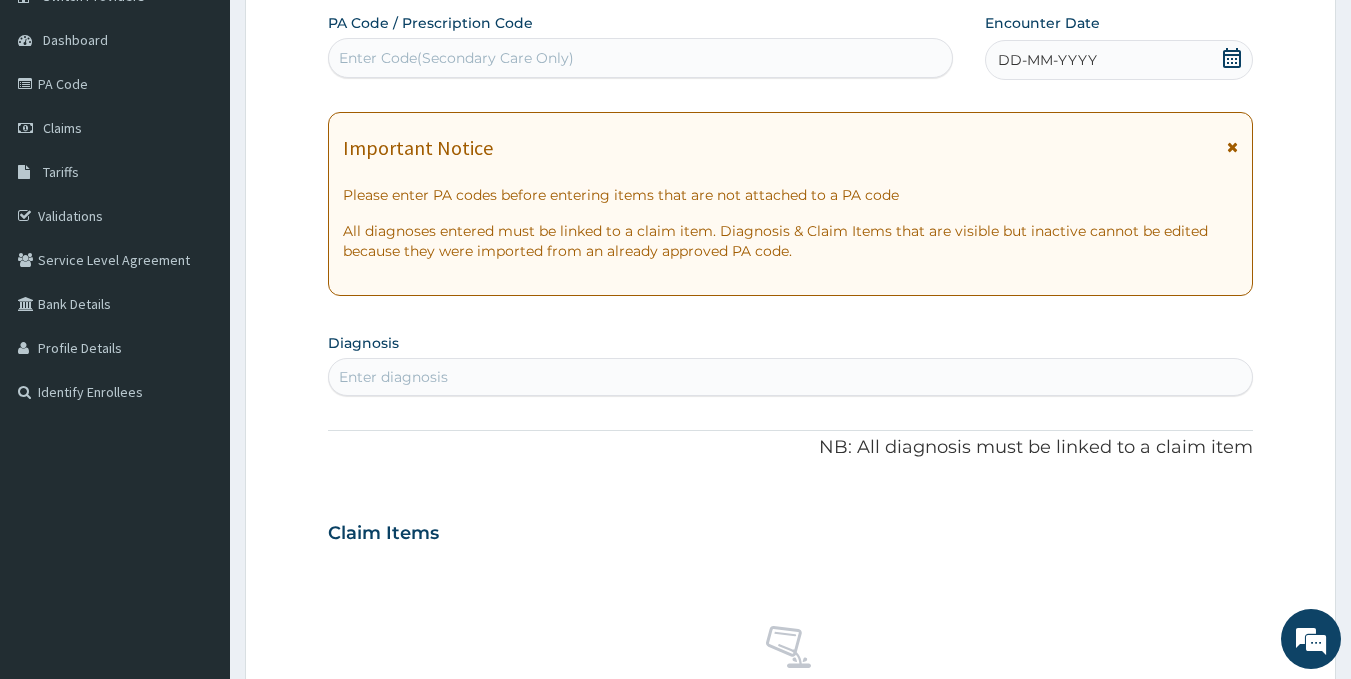 click on "Enter Code(Secondary Care Only)" at bounding box center (641, 58) 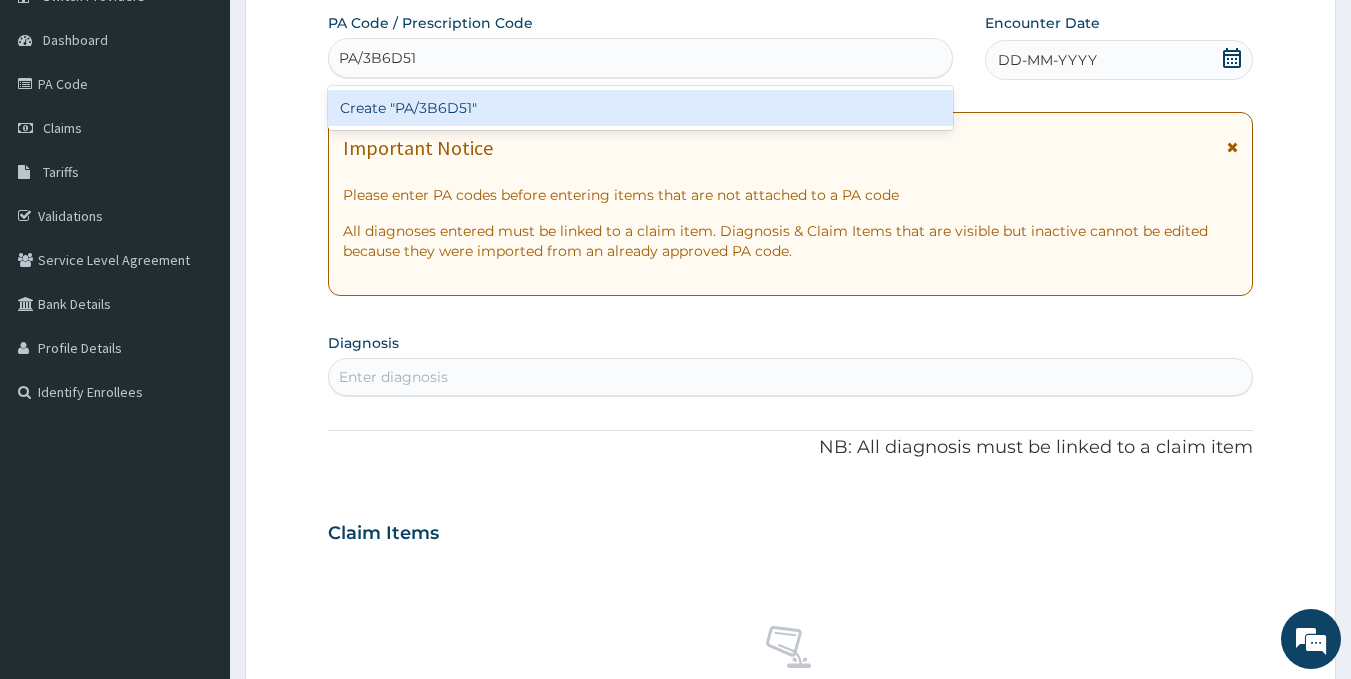 click on "Create "PA/3B6D51"" at bounding box center [641, 108] 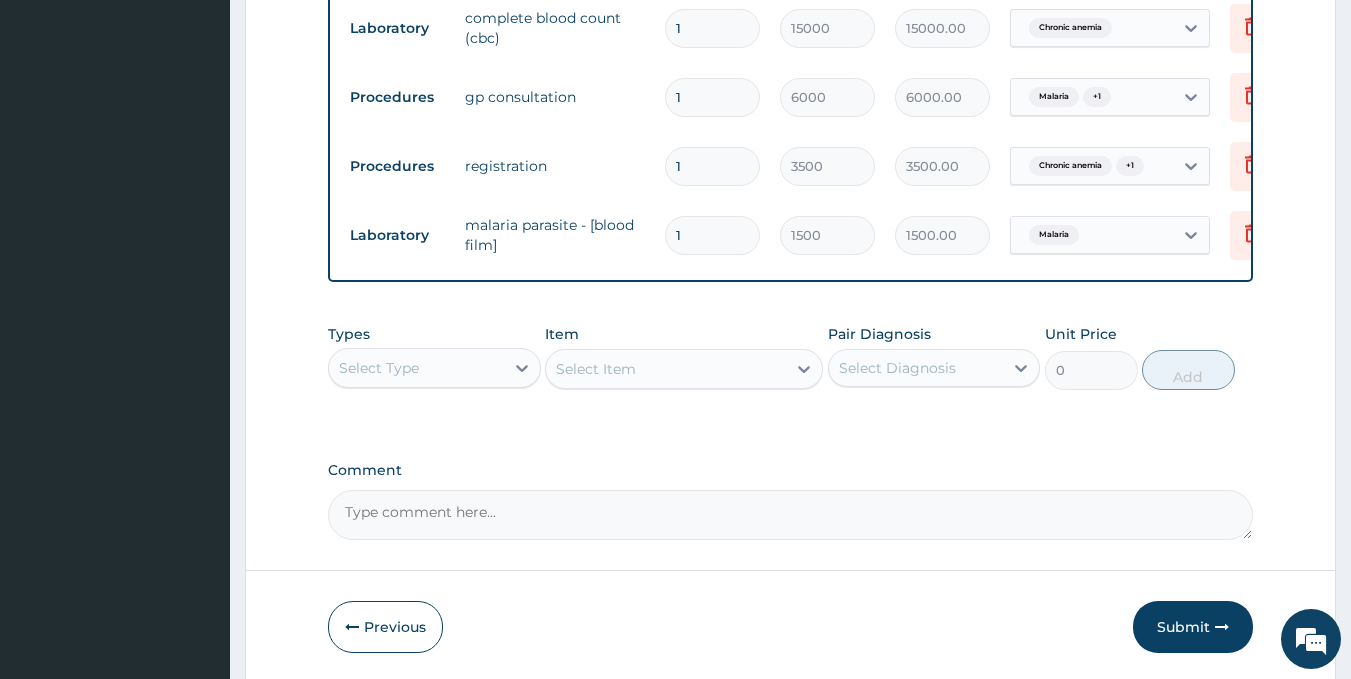 scroll, scrollTop: 959, scrollLeft: 0, axis: vertical 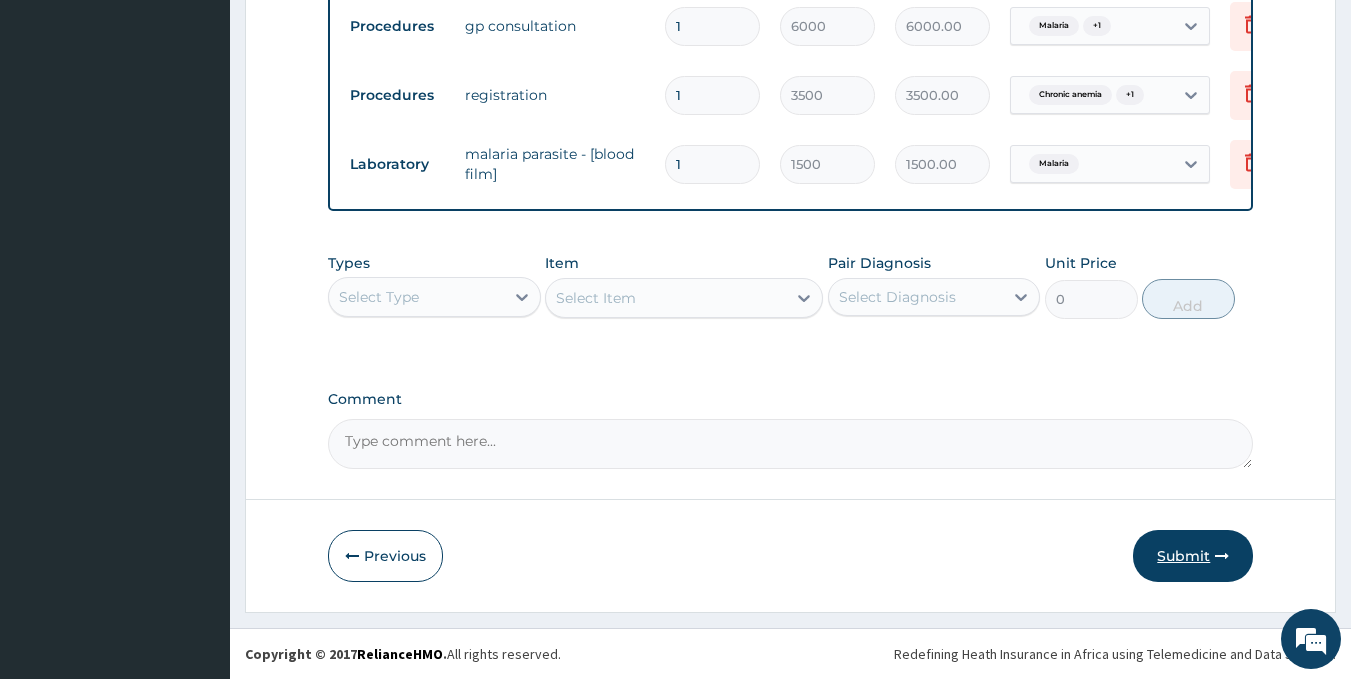 click on "Submit" at bounding box center (1193, 556) 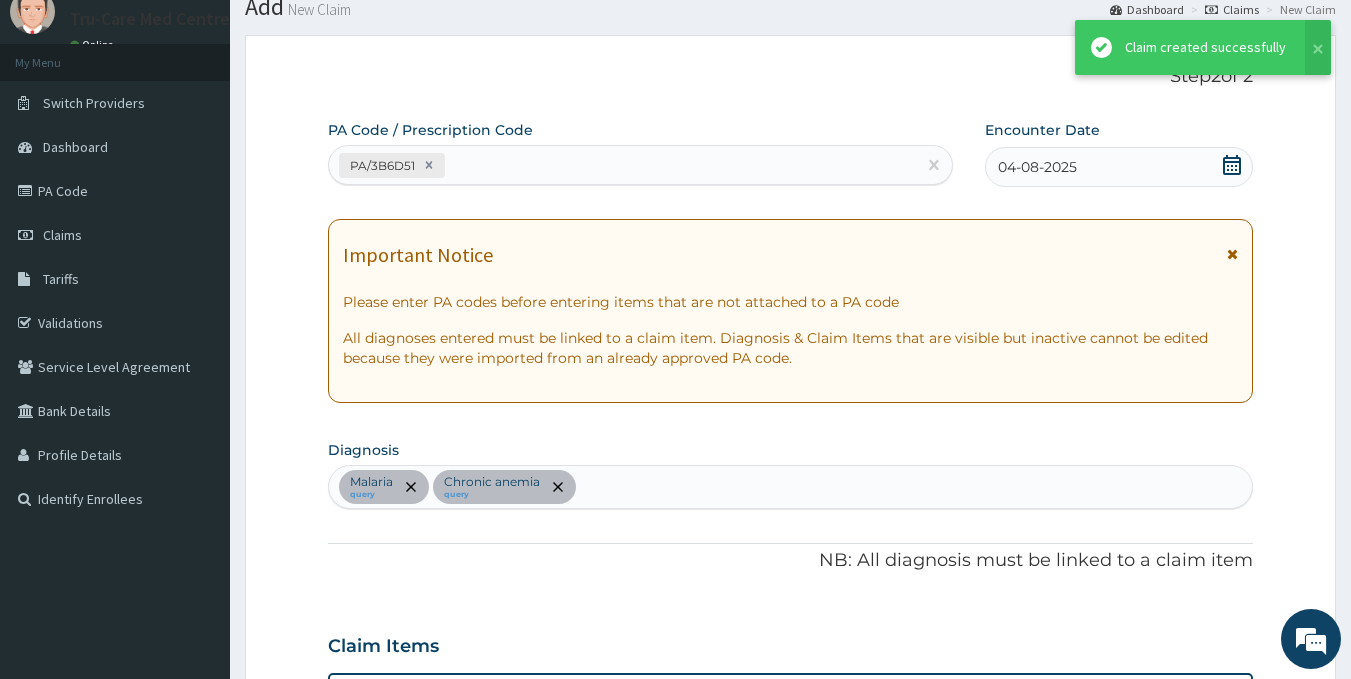 scroll, scrollTop: 959, scrollLeft: 0, axis: vertical 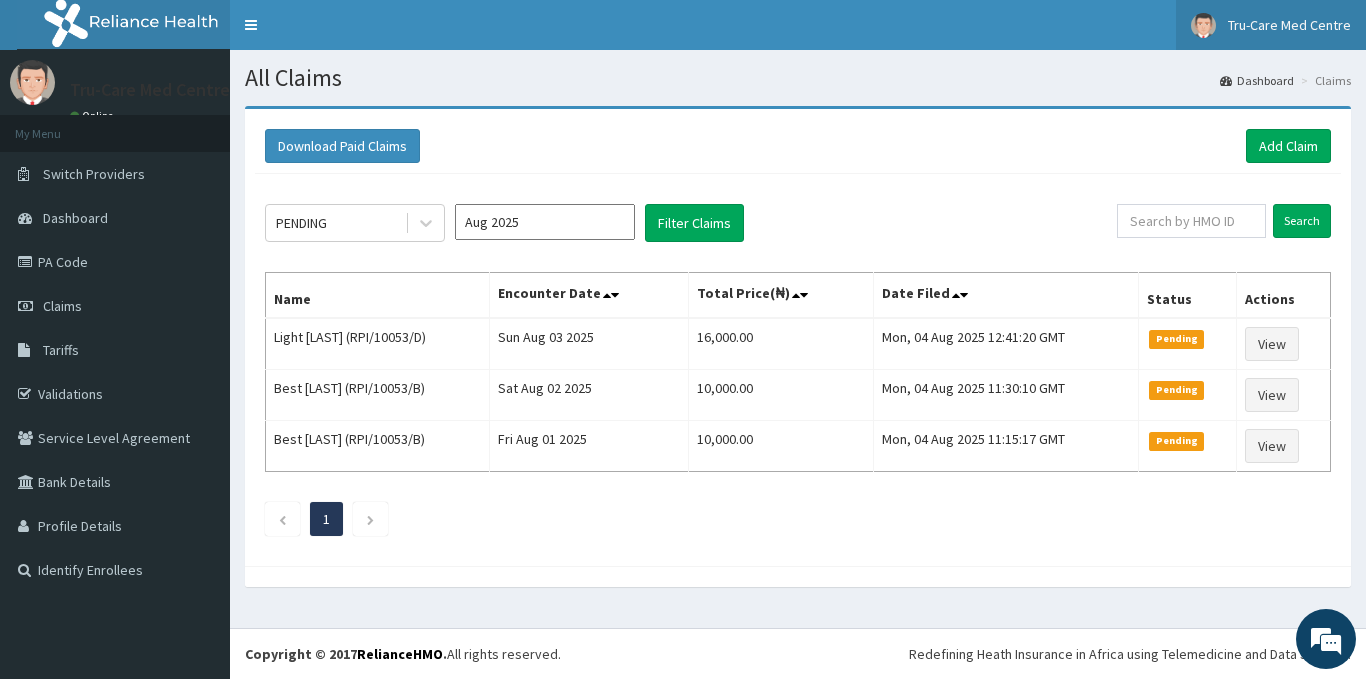click on "Tru-Care Med Centre" at bounding box center (1289, 25) 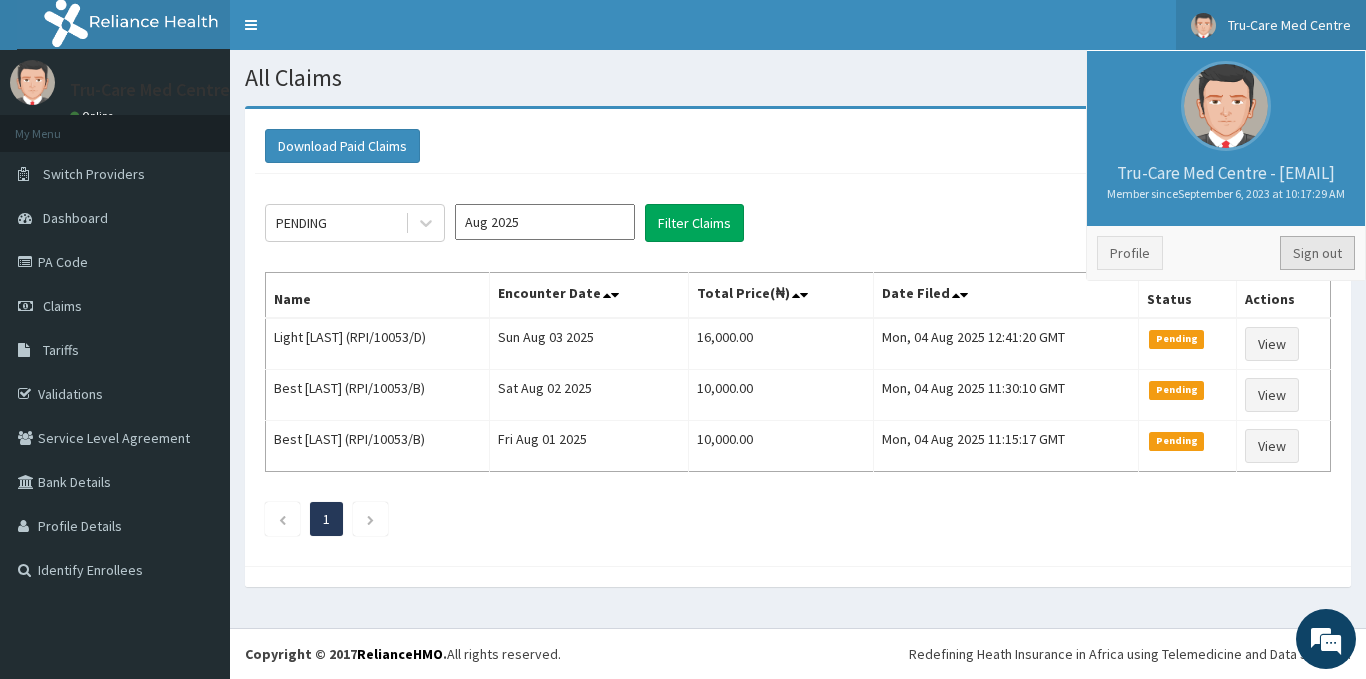 click on "Sign out" at bounding box center [1317, 253] 